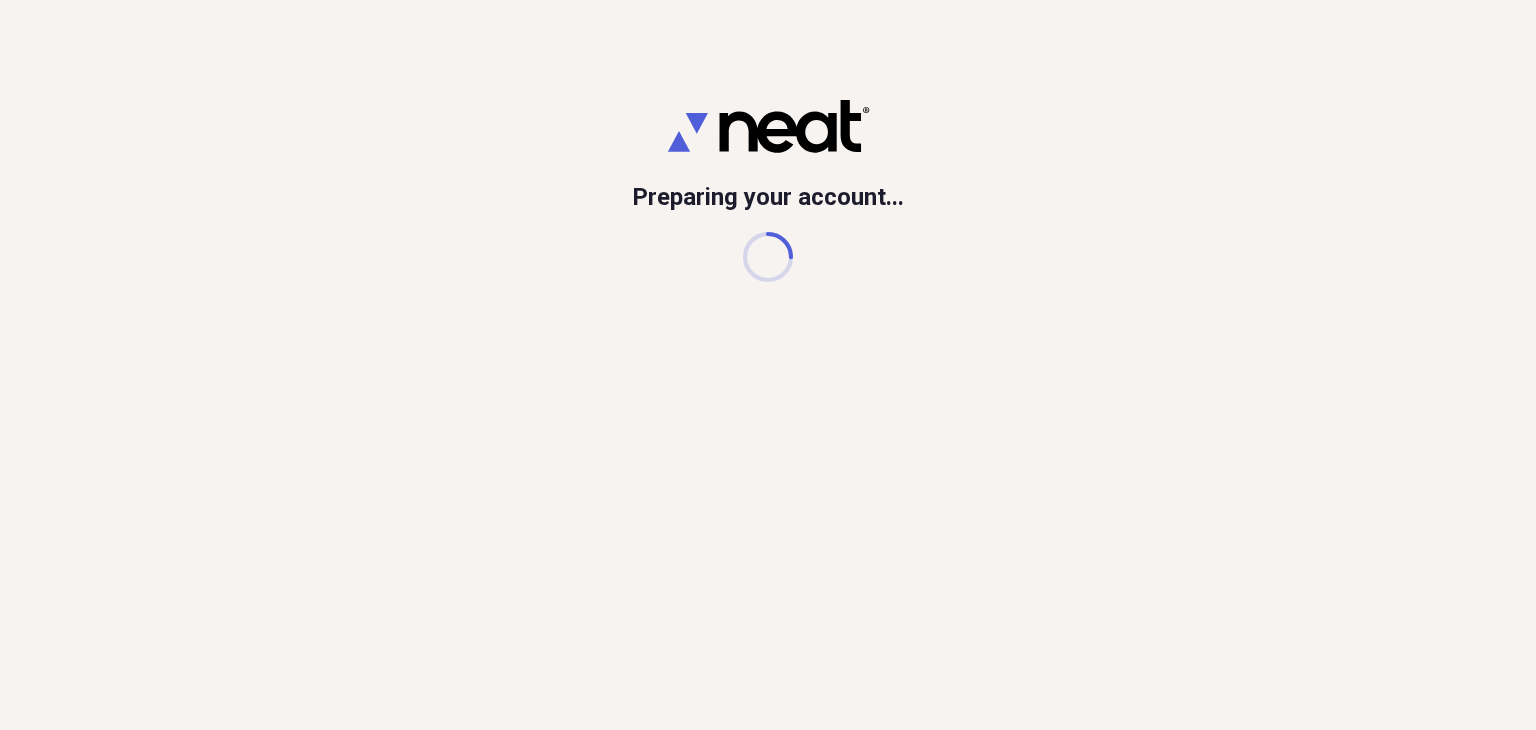 scroll, scrollTop: 0, scrollLeft: 0, axis: both 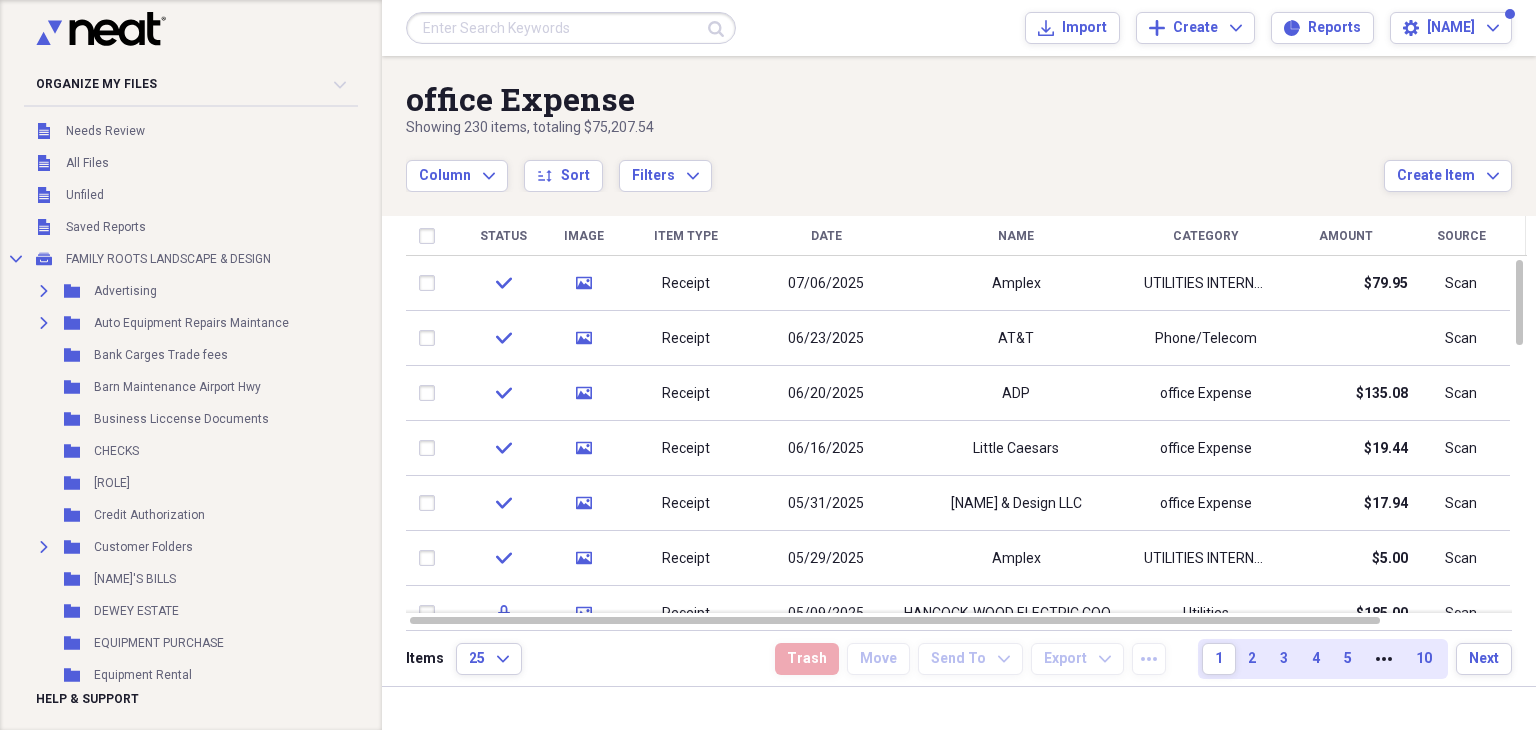 click at bounding box center (571, 28) 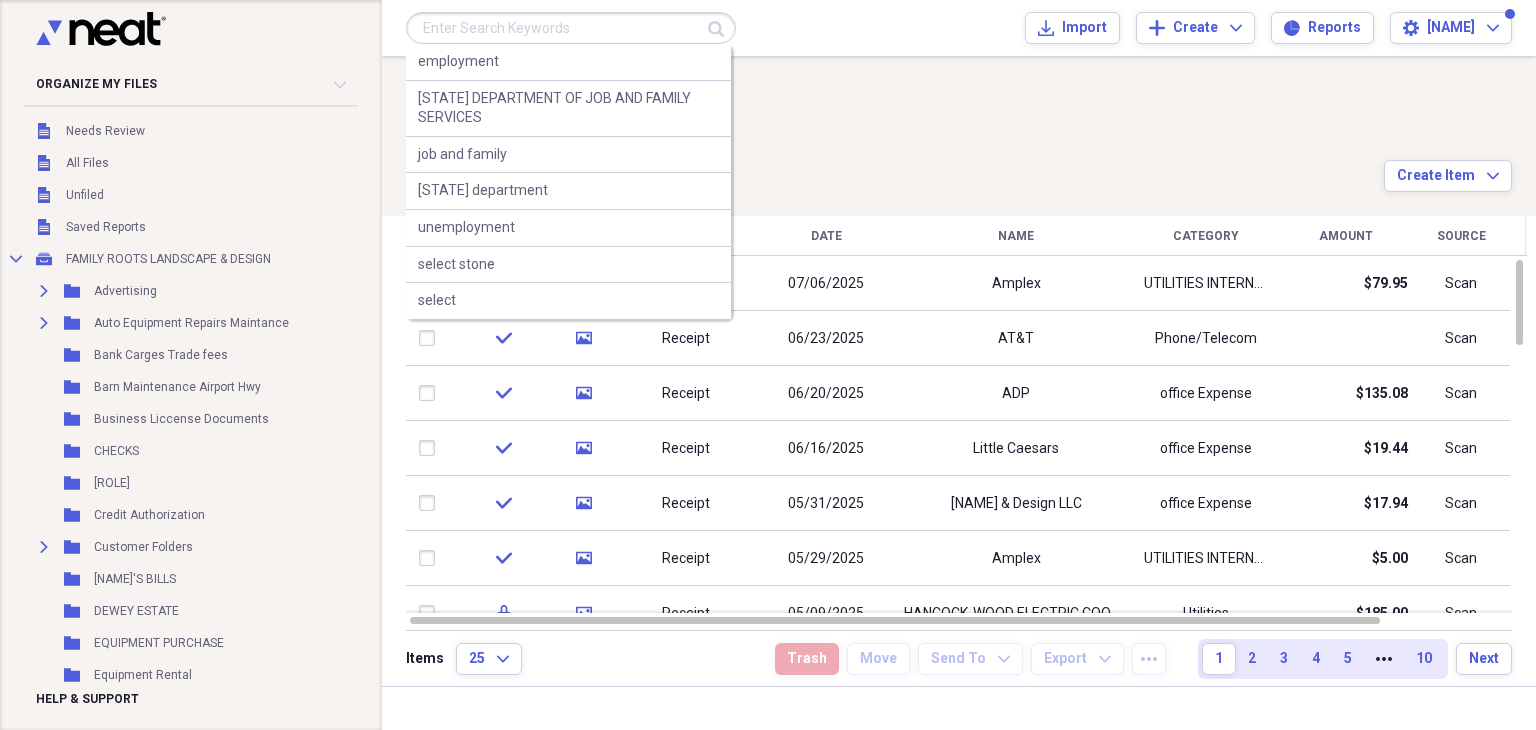 click on "office Expense Showing 230 items , totaling $75,207.54 Column Expand sort Sort Filters  Expand Create Item Expand" at bounding box center [959, 124] 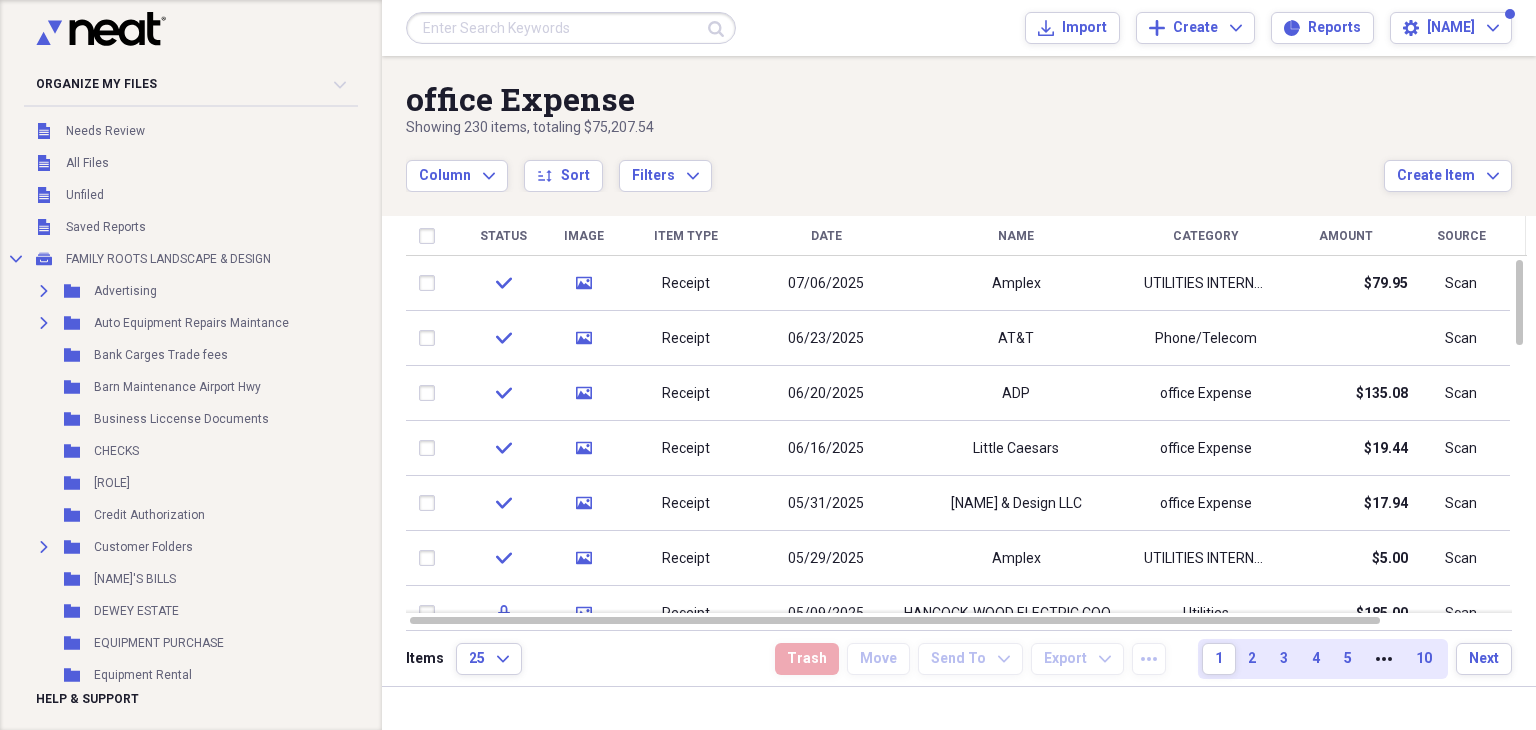 click at bounding box center (571, 28) 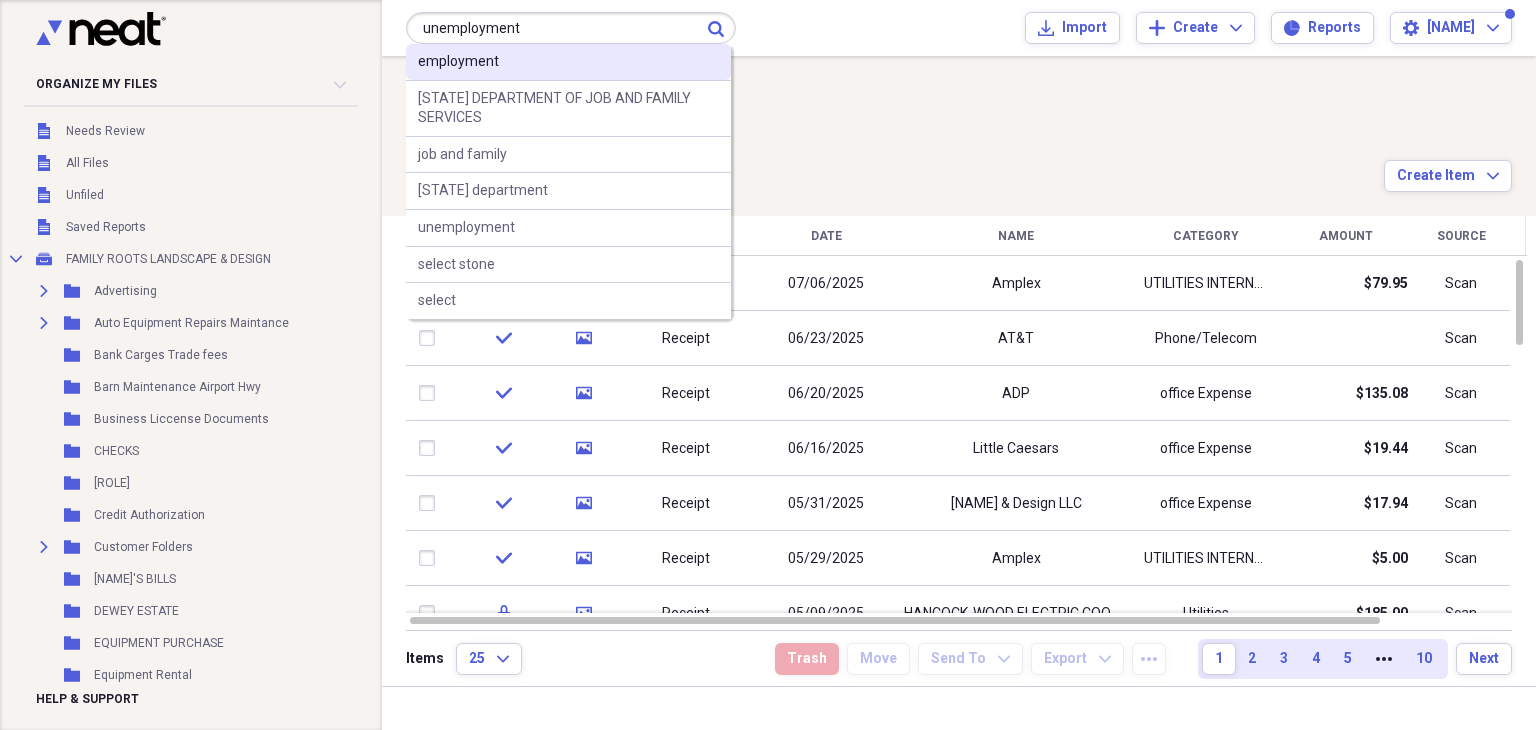 type on "unemployment" 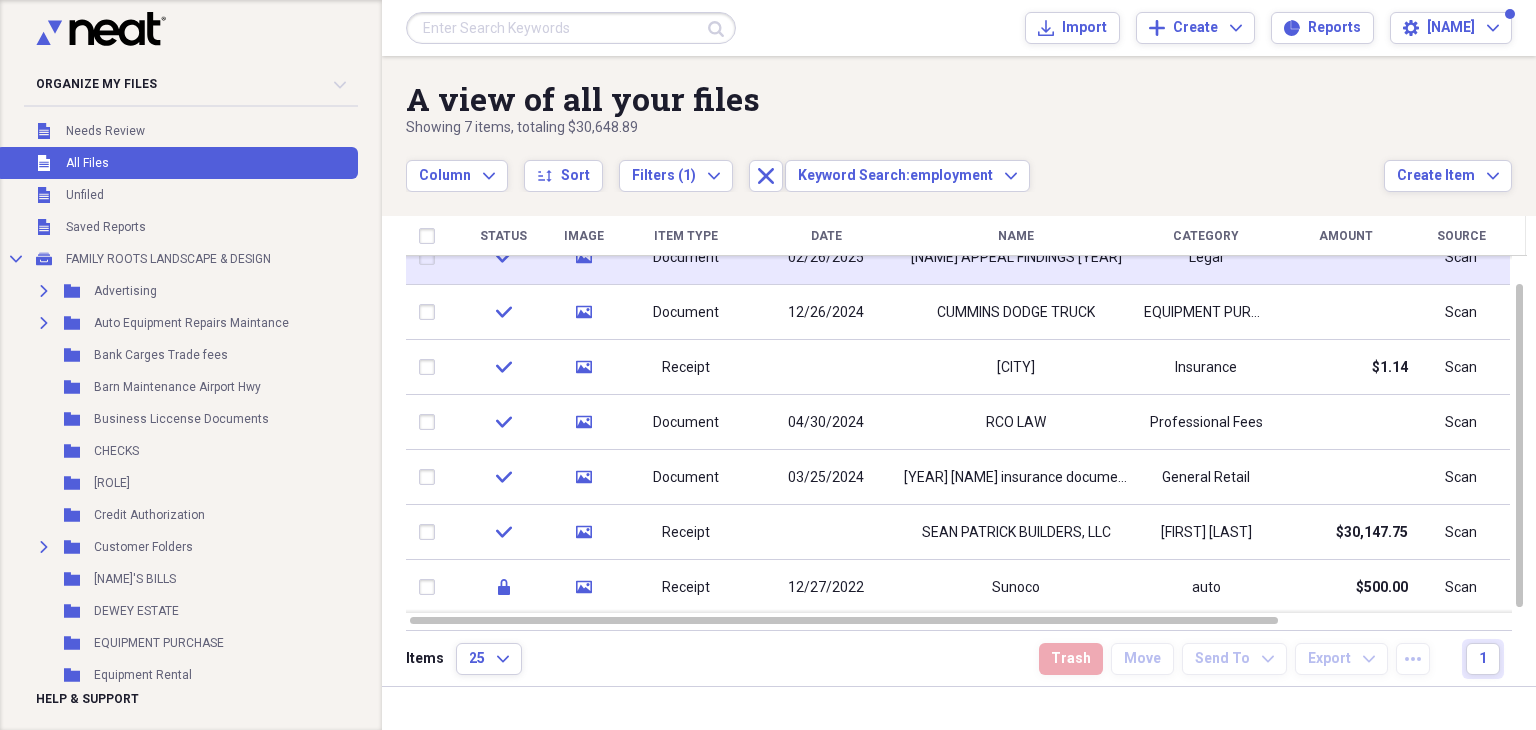 click on "02/26/2025" at bounding box center [826, 257] 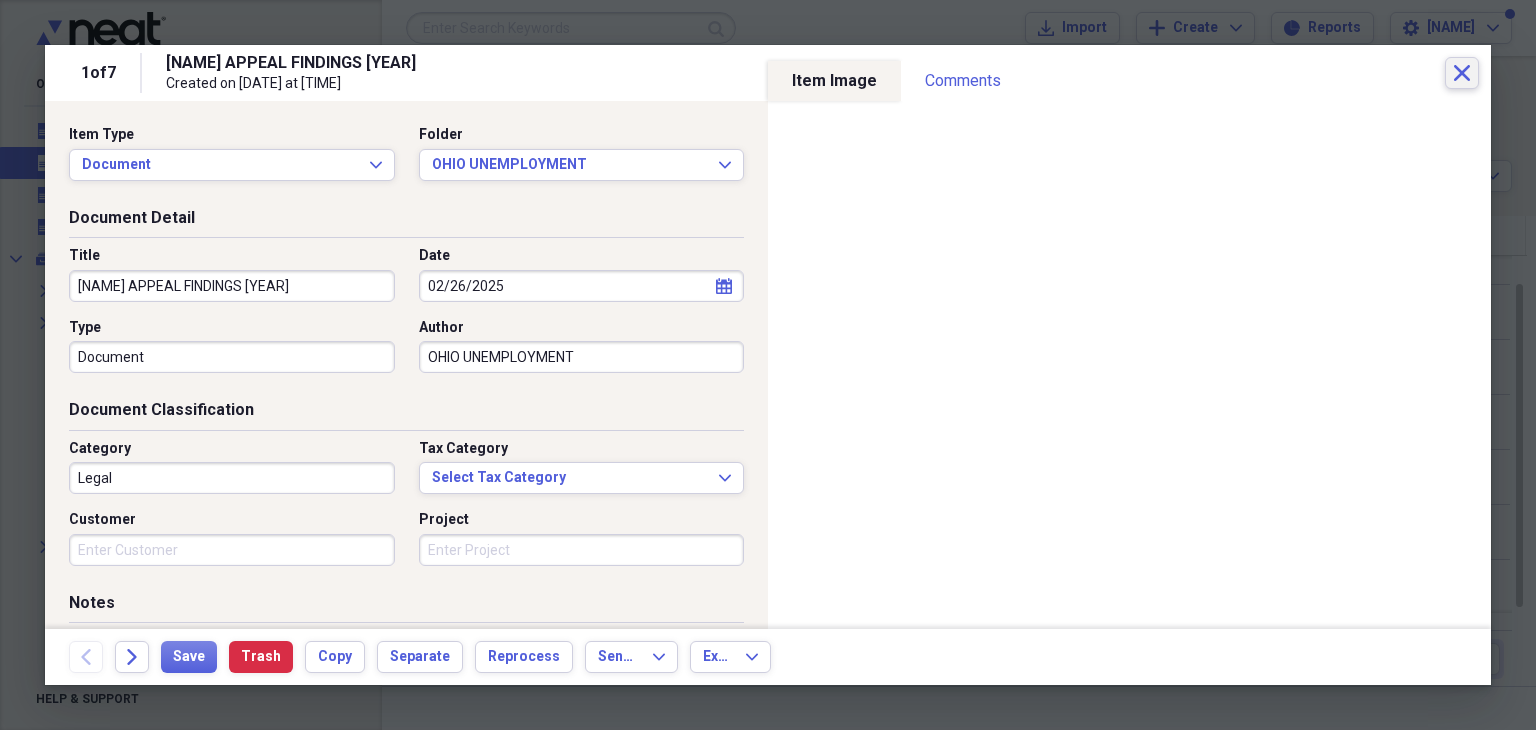click on "Close" 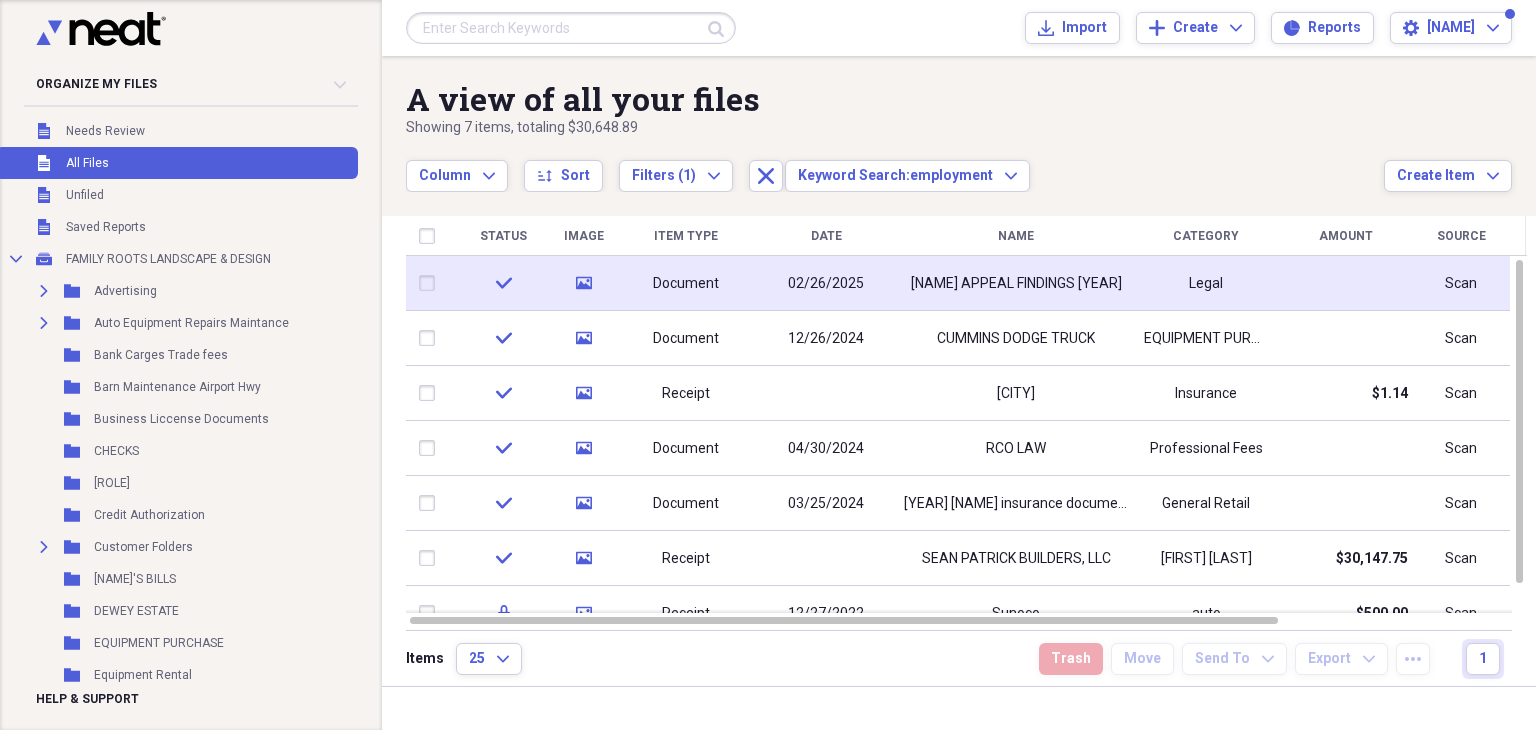 click on "[NAME] APPEAL FINDINGS [YEAR]" at bounding box center (1016, 284) 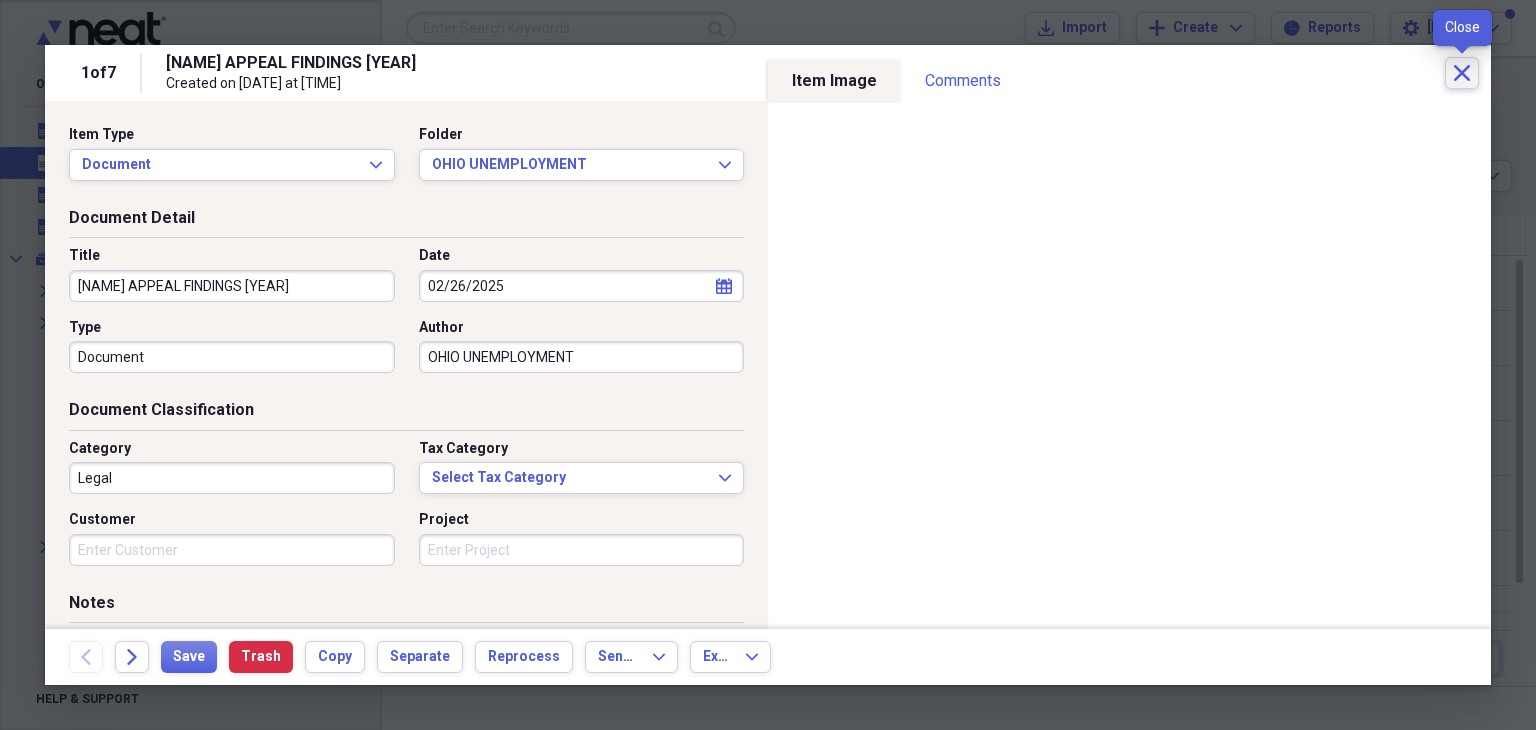 click on "Close" at bounding box center [1462, 73] 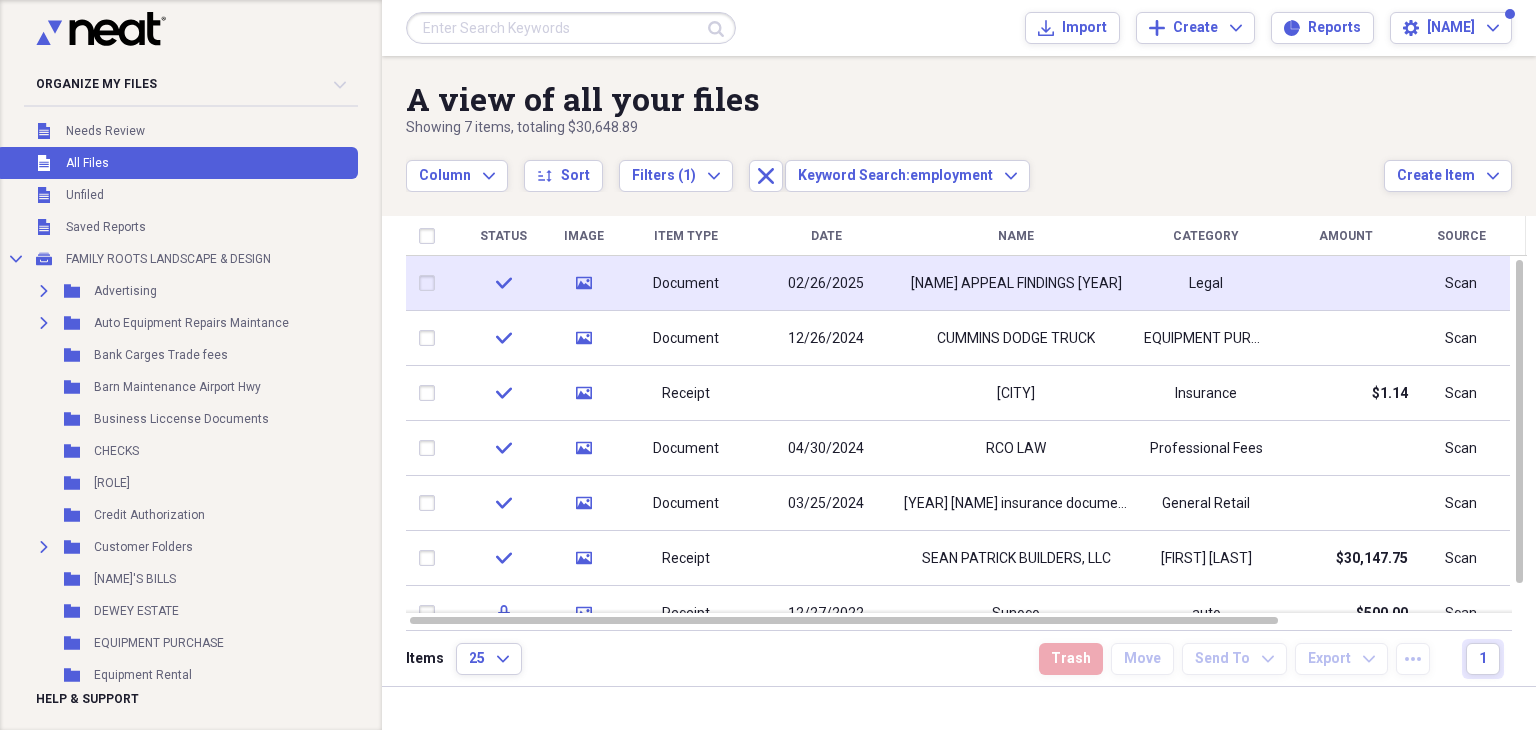 click on "[NAME] APPEAL FINDINGS [YEAR]" at bounding box center (1016, 283) 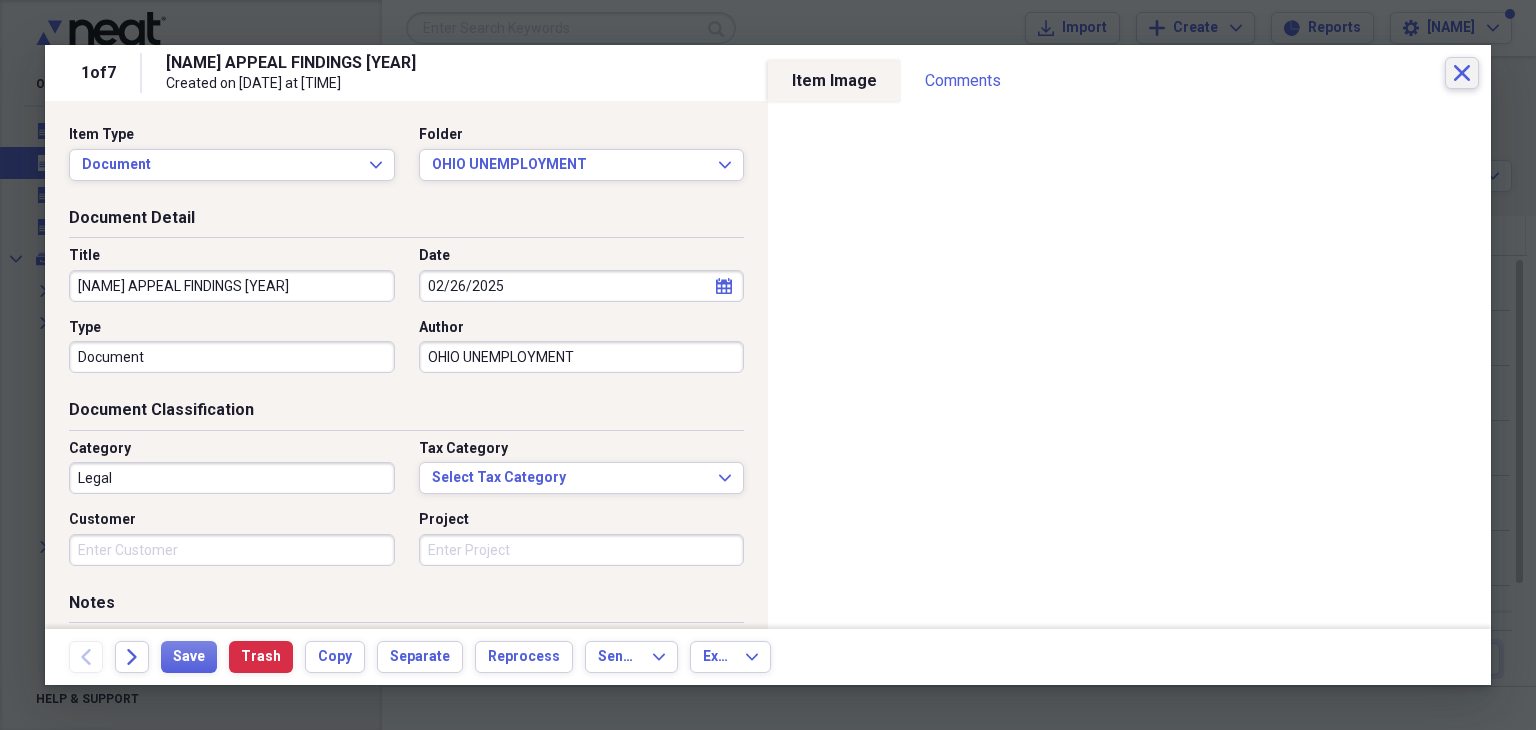 click on "Close" 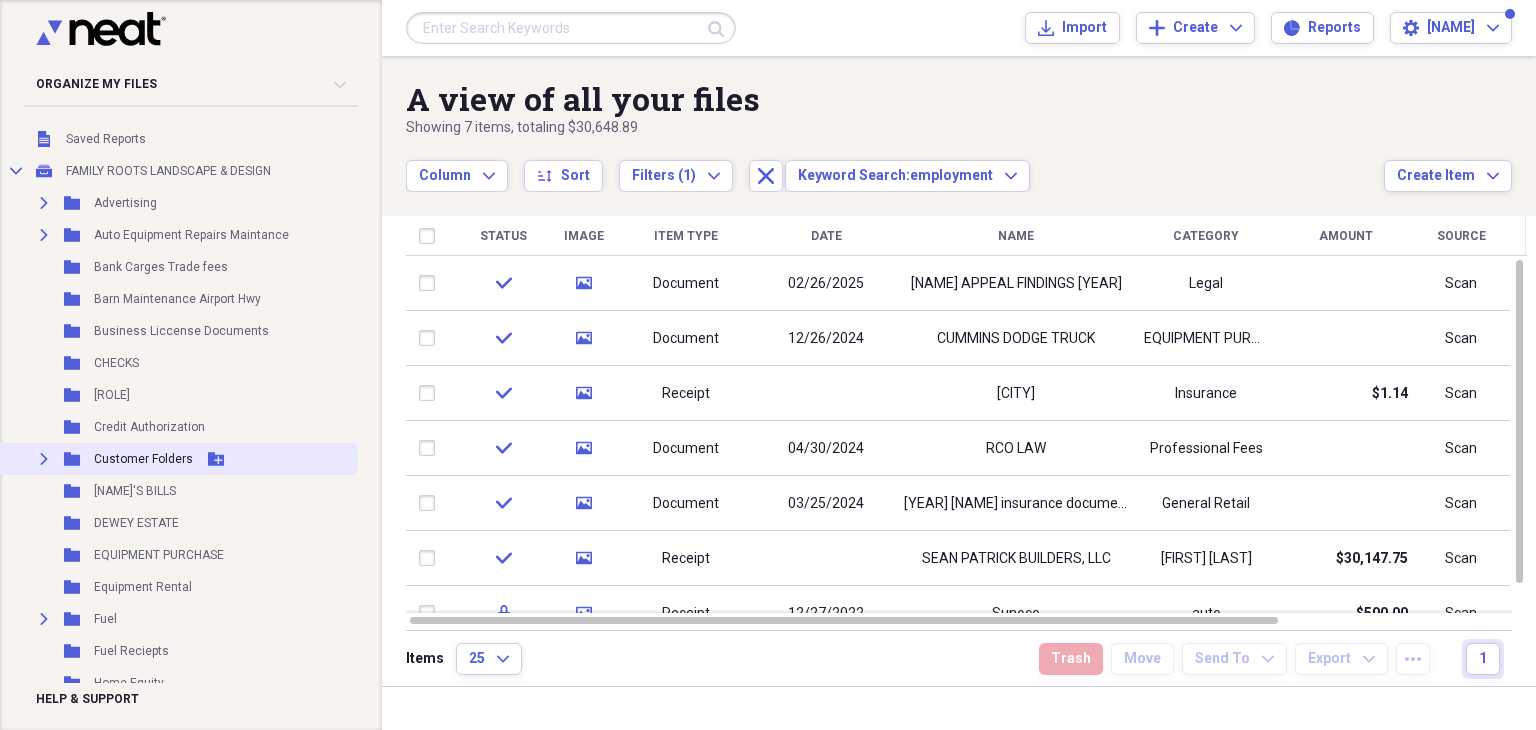 scroll, scrollTop: 88, scrollLeft: 0, axis: vertical 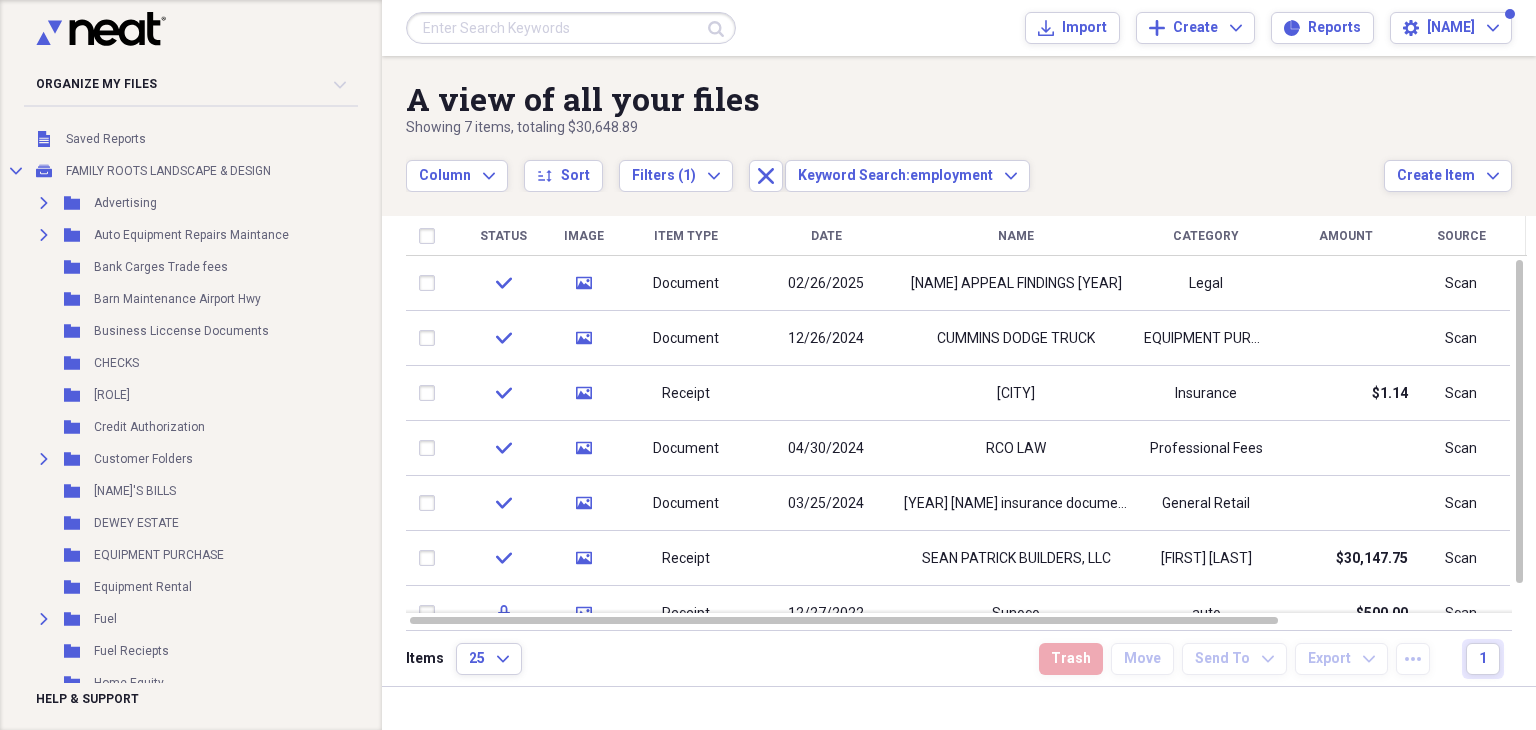click at bounding box center [571, 28] 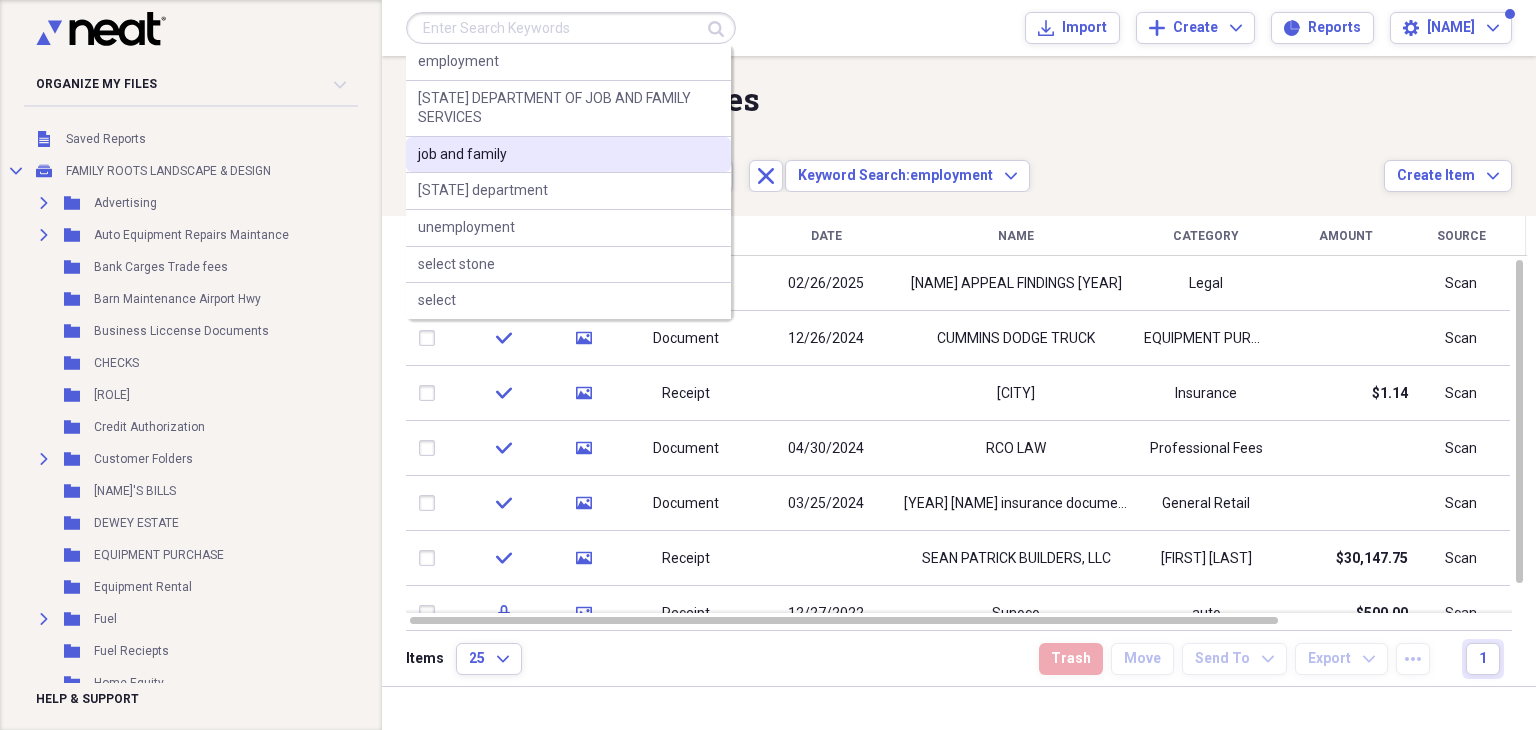 click on "job and family" at bounding box center (568, 155) 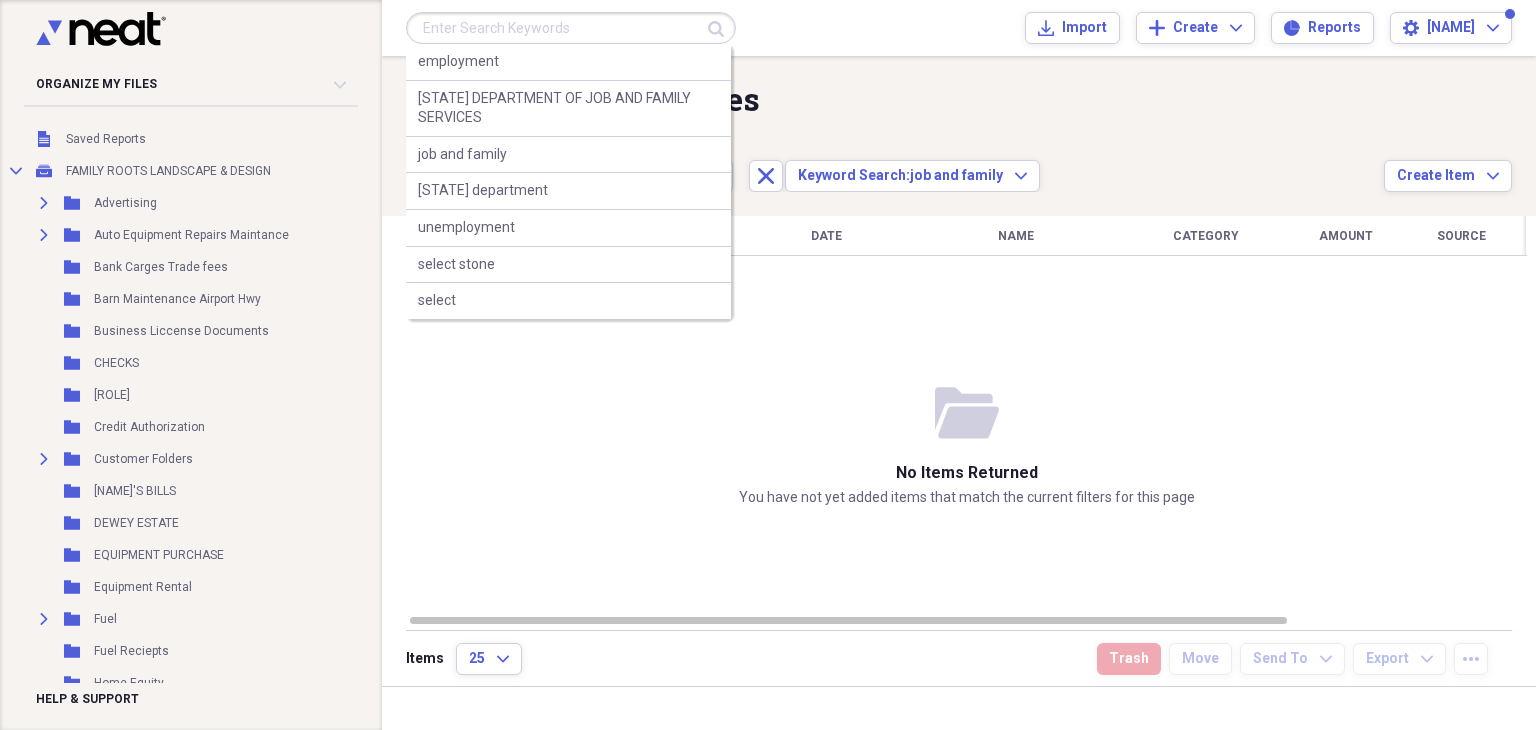 click at bounding box center (571, 28) 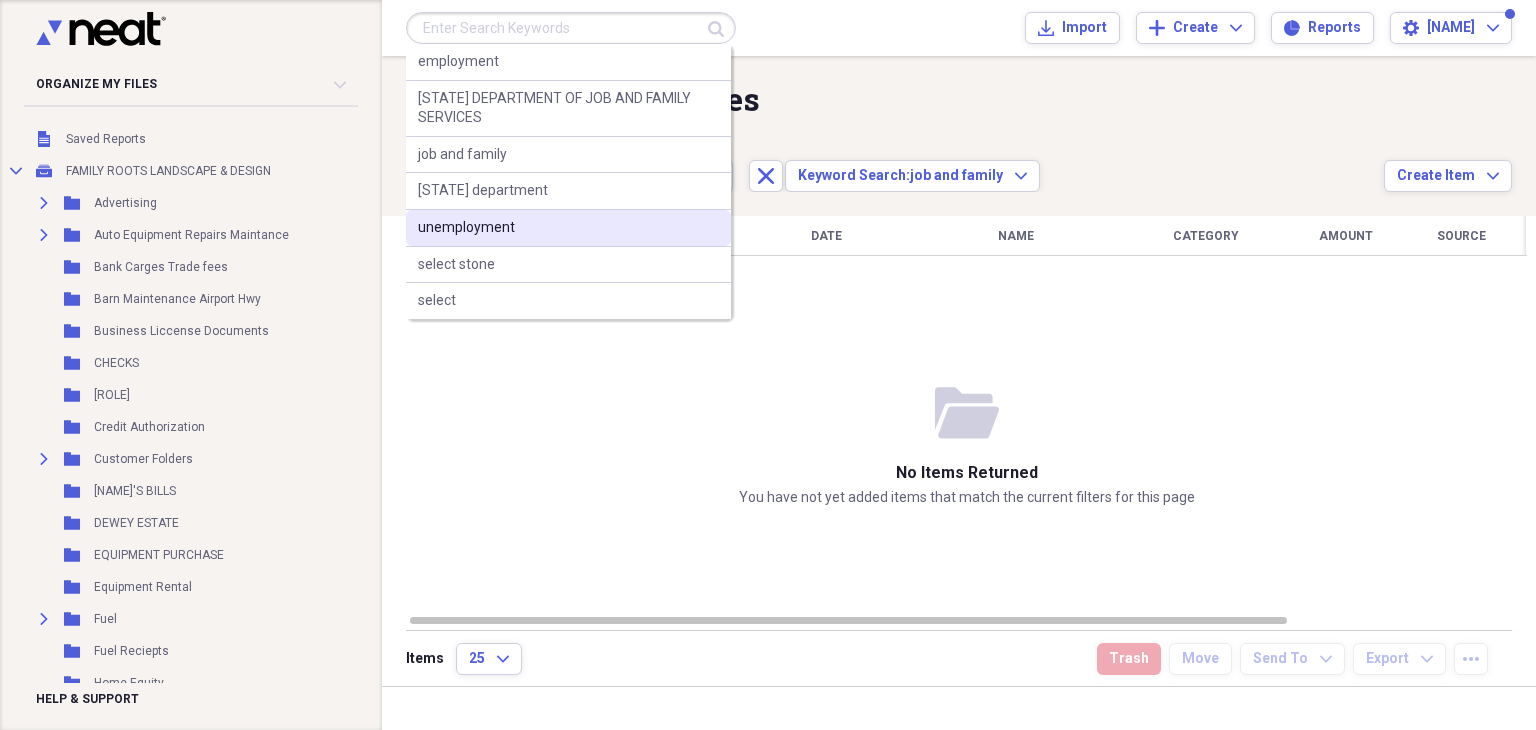 click on "unemployment" at bounding box center [568, 228] 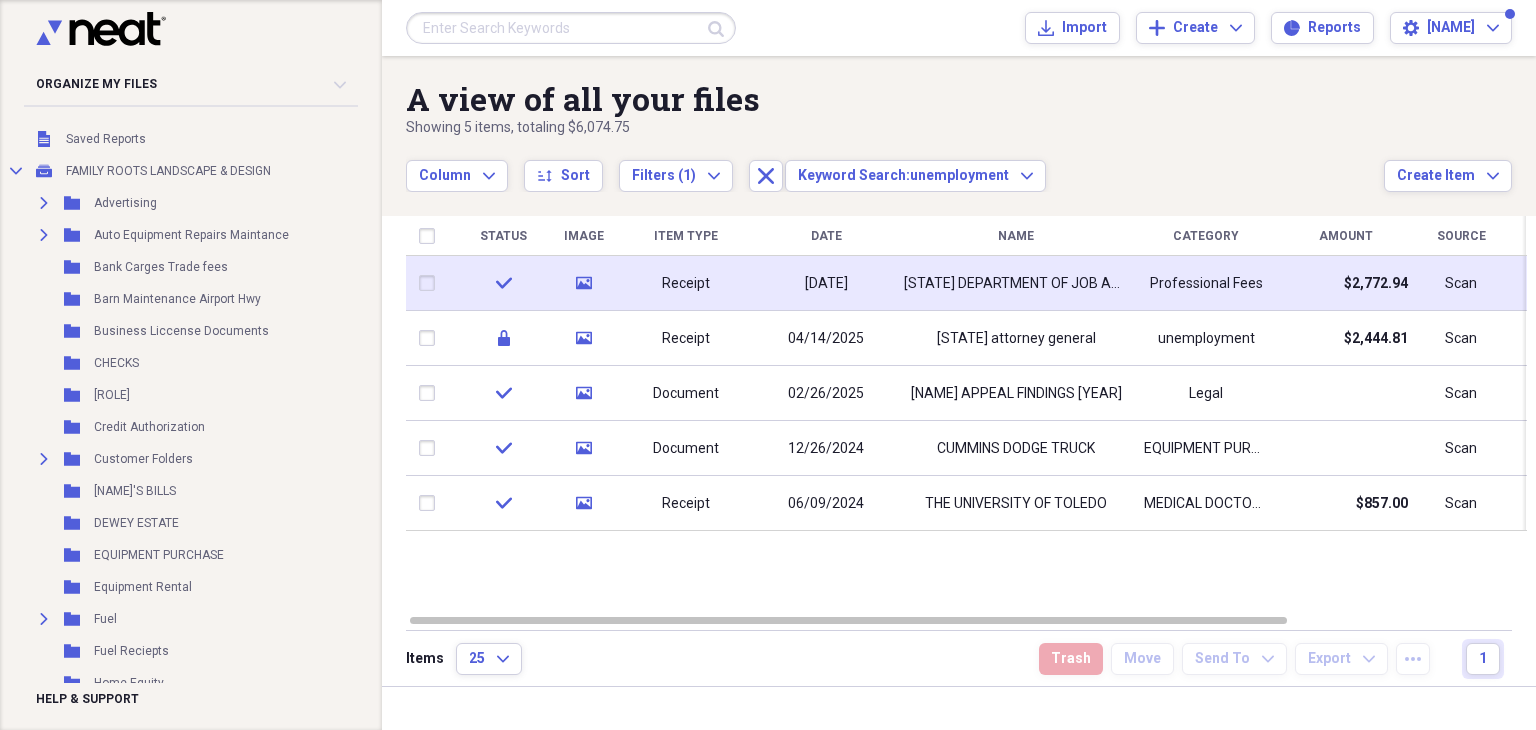 click on "[STATE] DEPARTMENT OF JOB AND FAMILY SERVICES" at bounding box center [1016, 284] 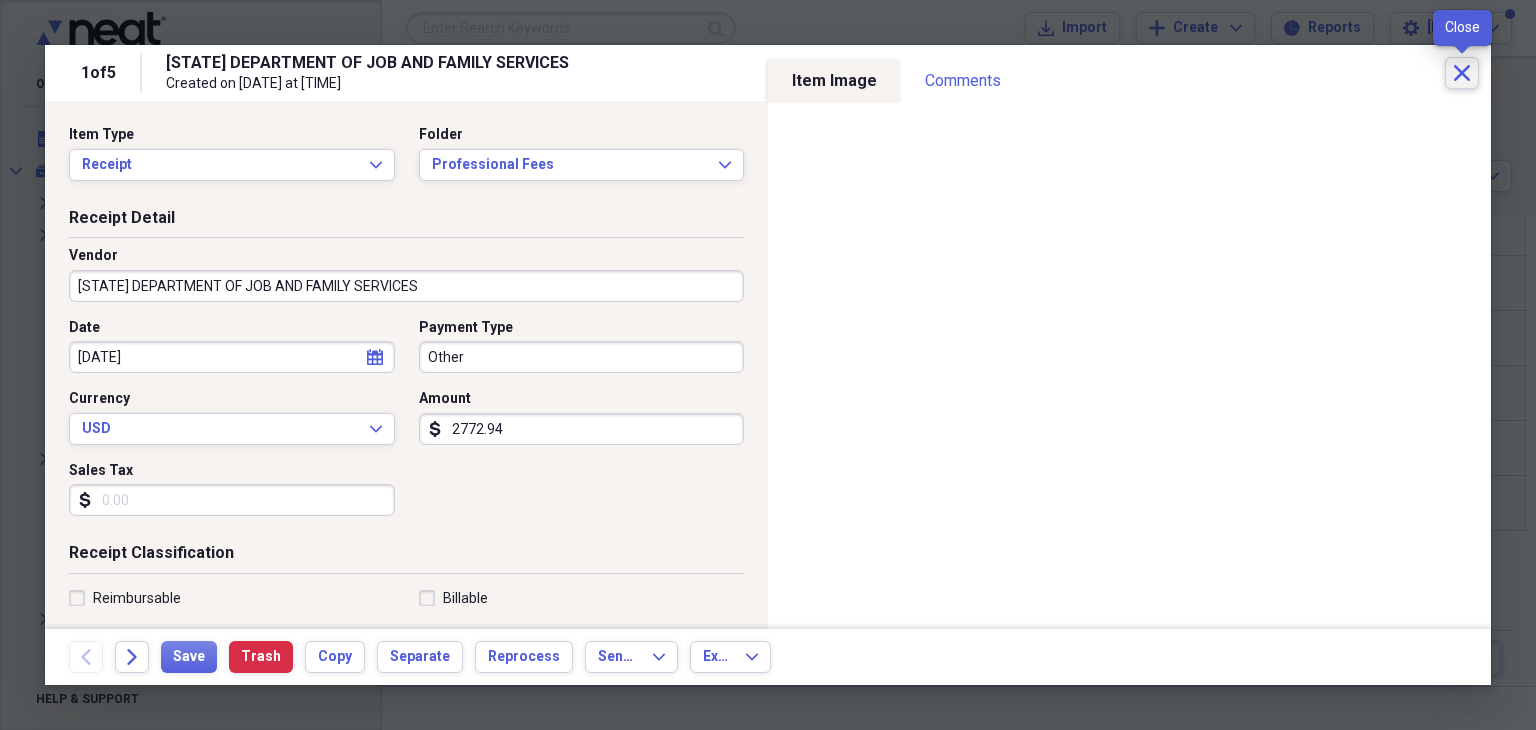 click on "Close" 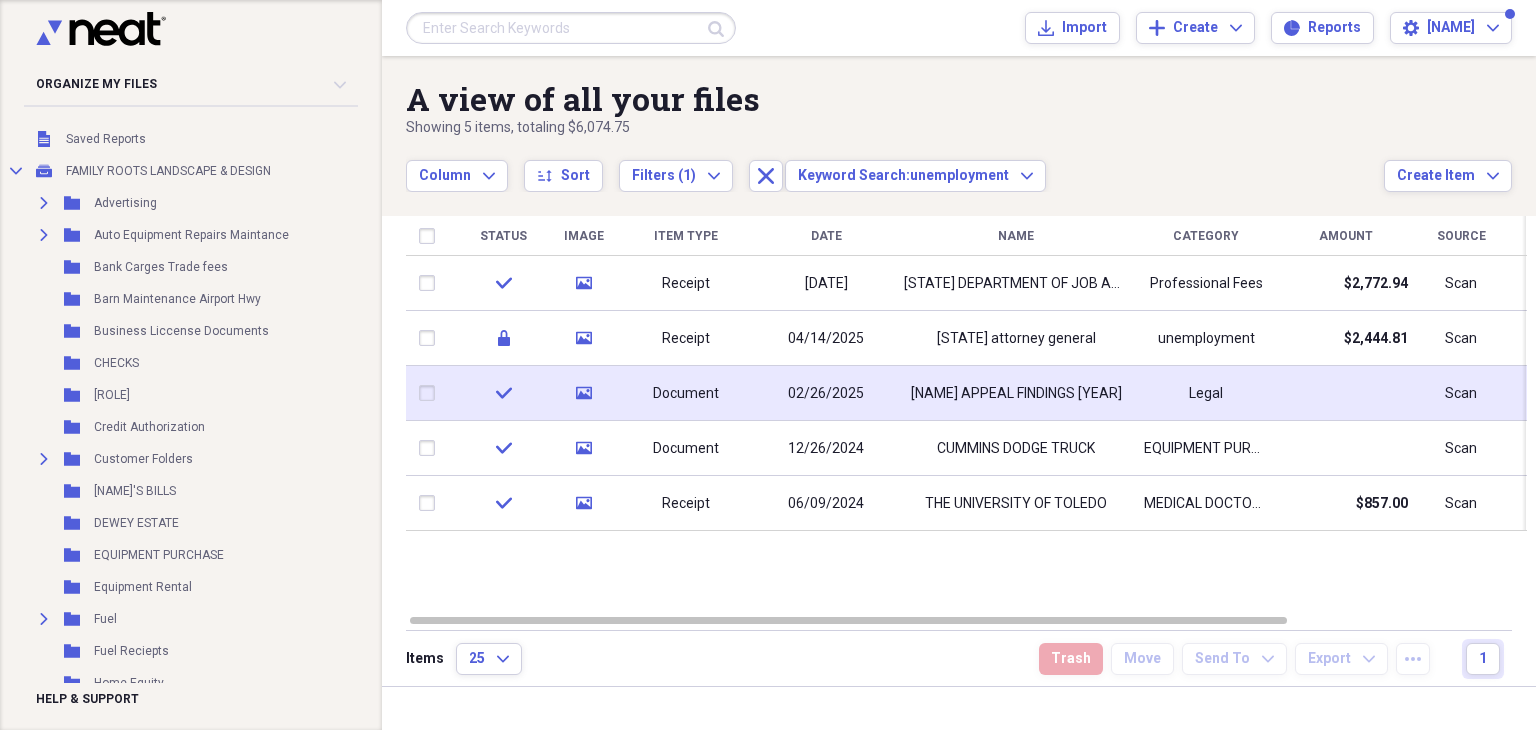 click on "[NAME] APPEAL FINDINGS [YEAR]" at bounding box center [1016, 394] 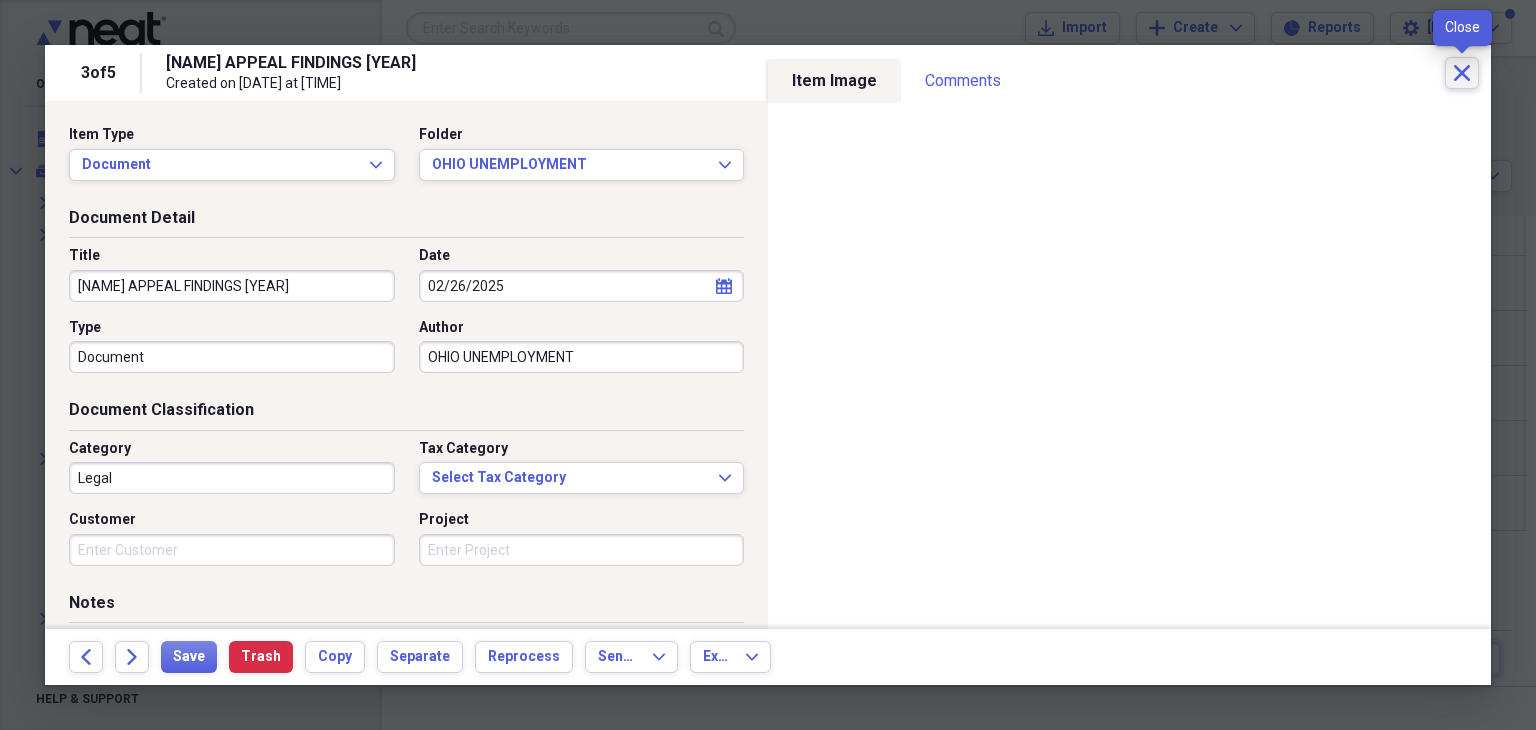 click on "Close" at bounding box center (1462, 73) 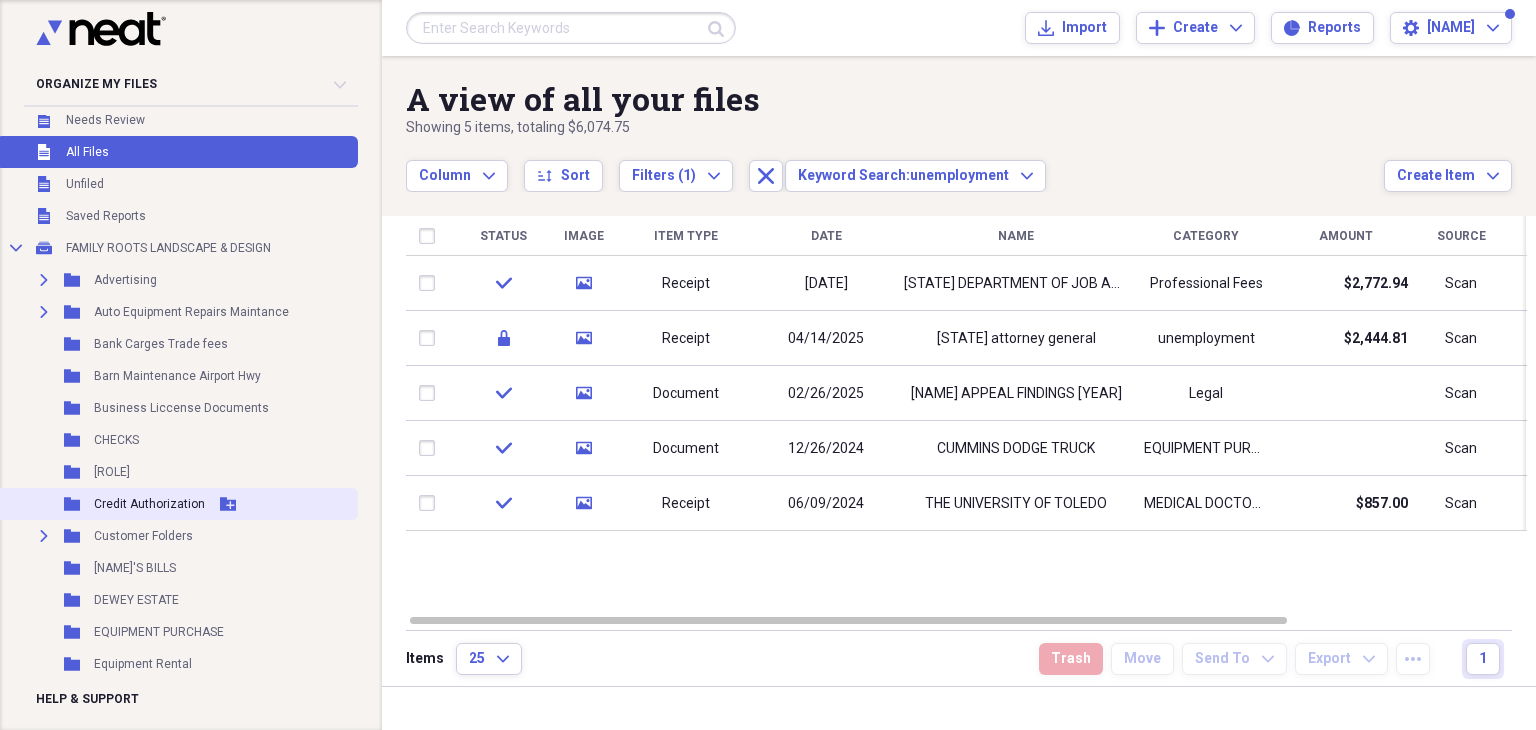 scroll, scrollTop: 0, scrollLeft: 0, axis: both 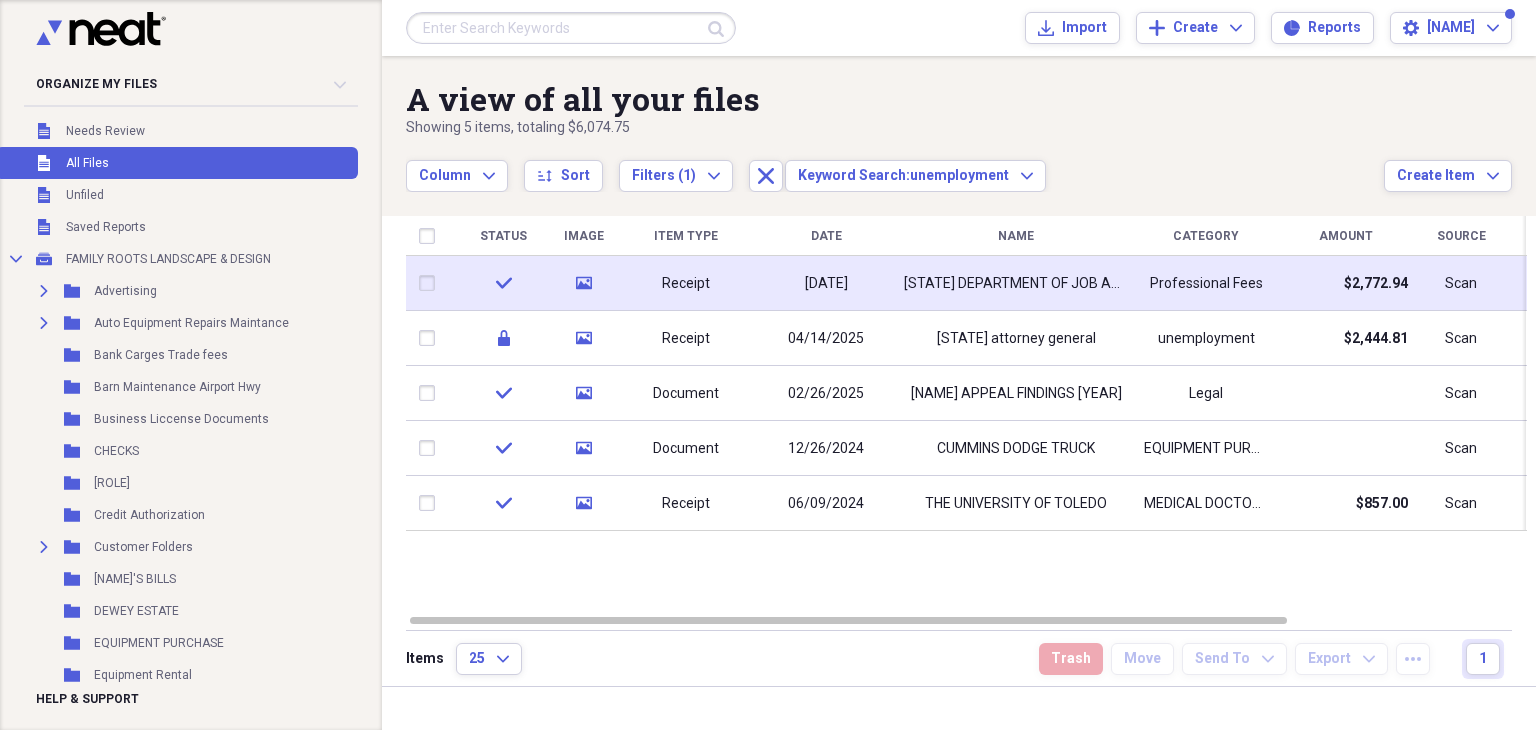 click on "[STATE] DEPARTMENT OF JOB AND FAMILY SERVICES" at bounding box center (1016, 284) 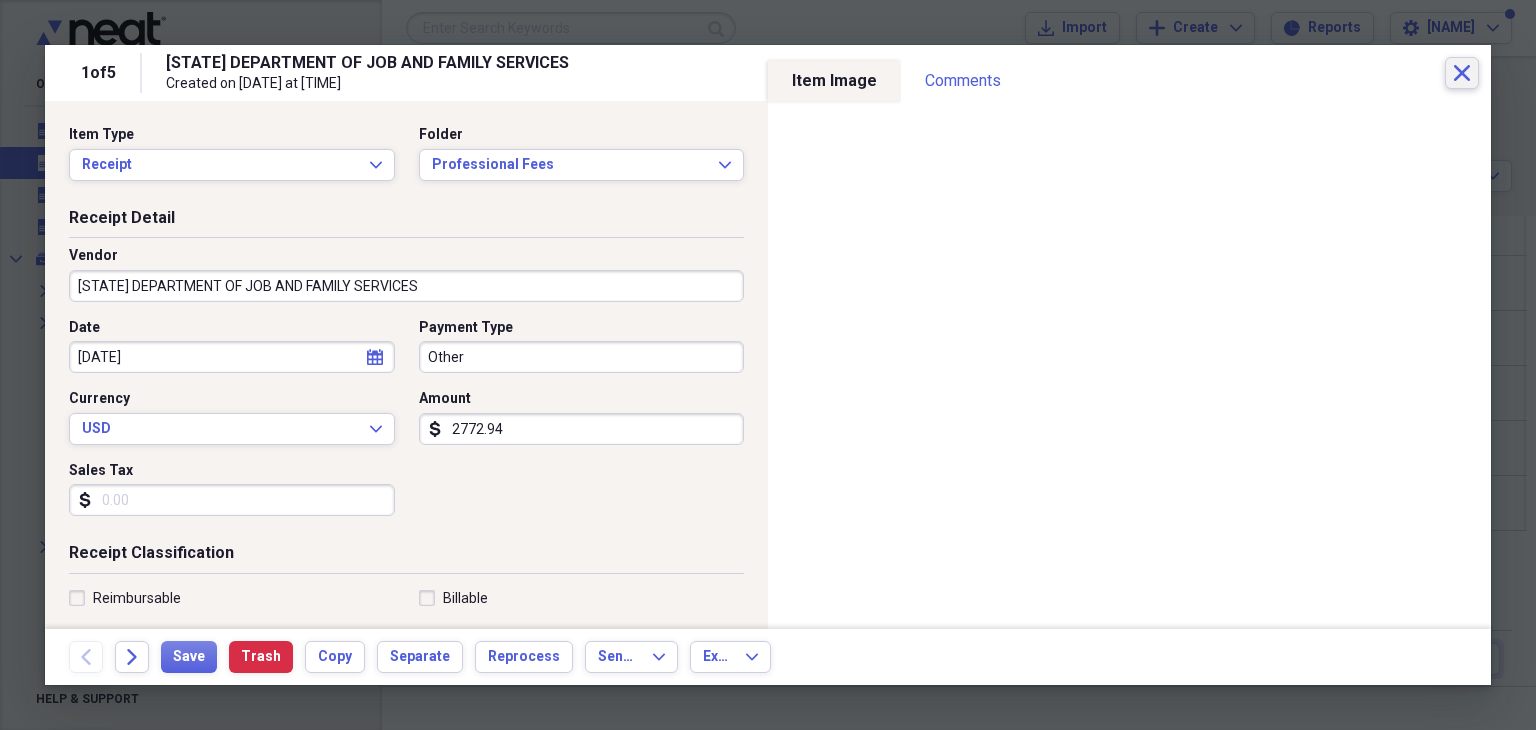 click on "Close" 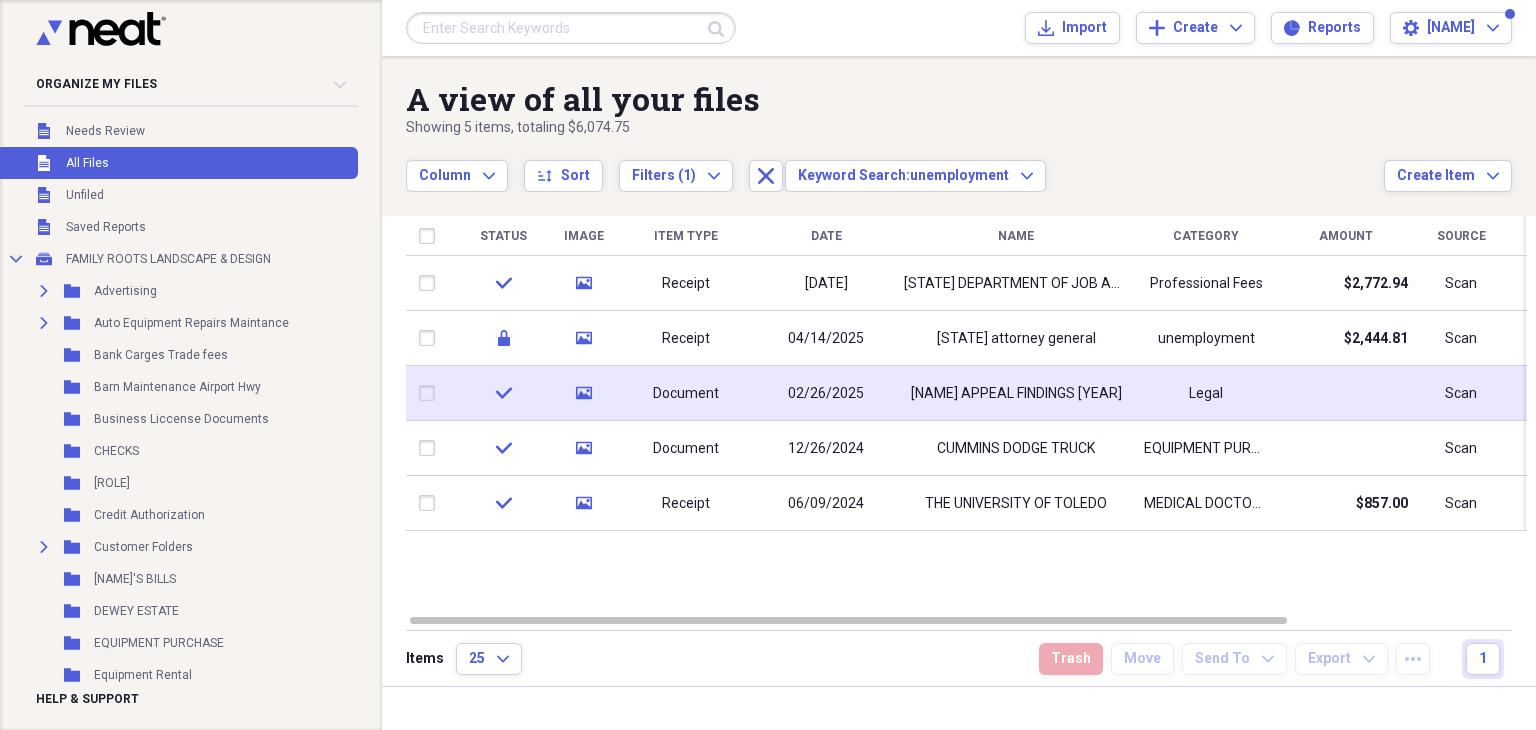 click on "[NAME] APPEAL FINDINGS [YEAR]" at bounding box center [1016, 394] 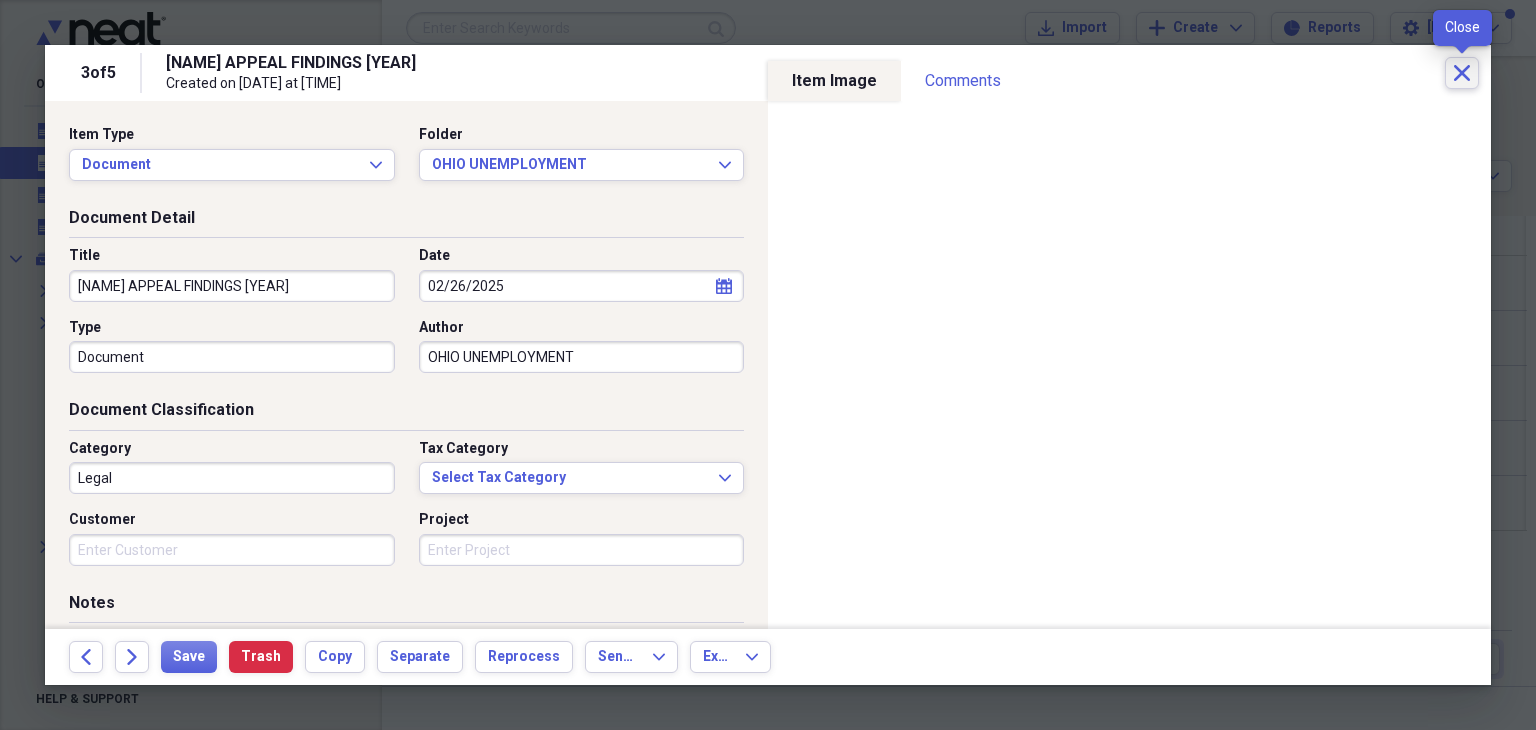 click on "Close" at bounding box center [1462, 73] 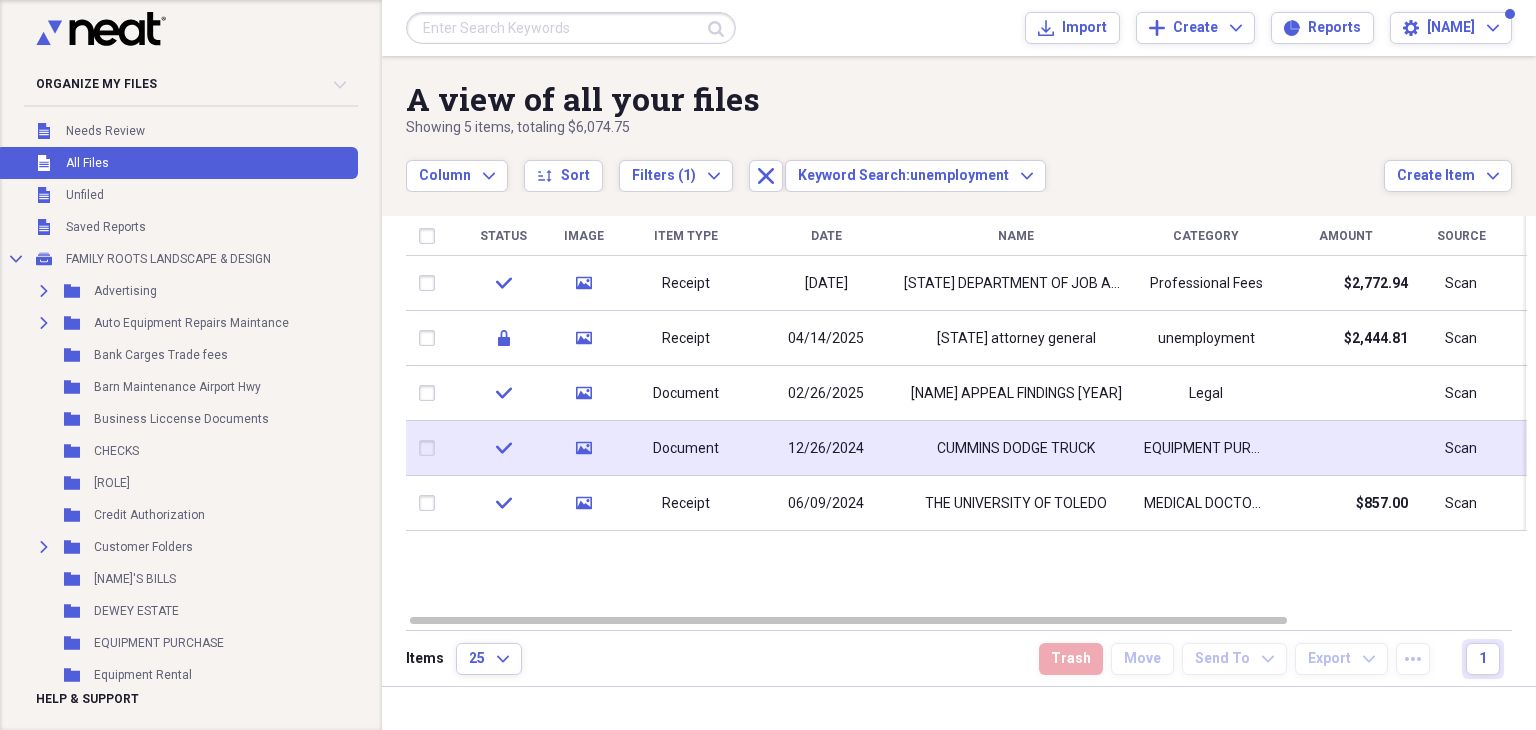 click on "12/26/2024" at bounding box center (826, 448) 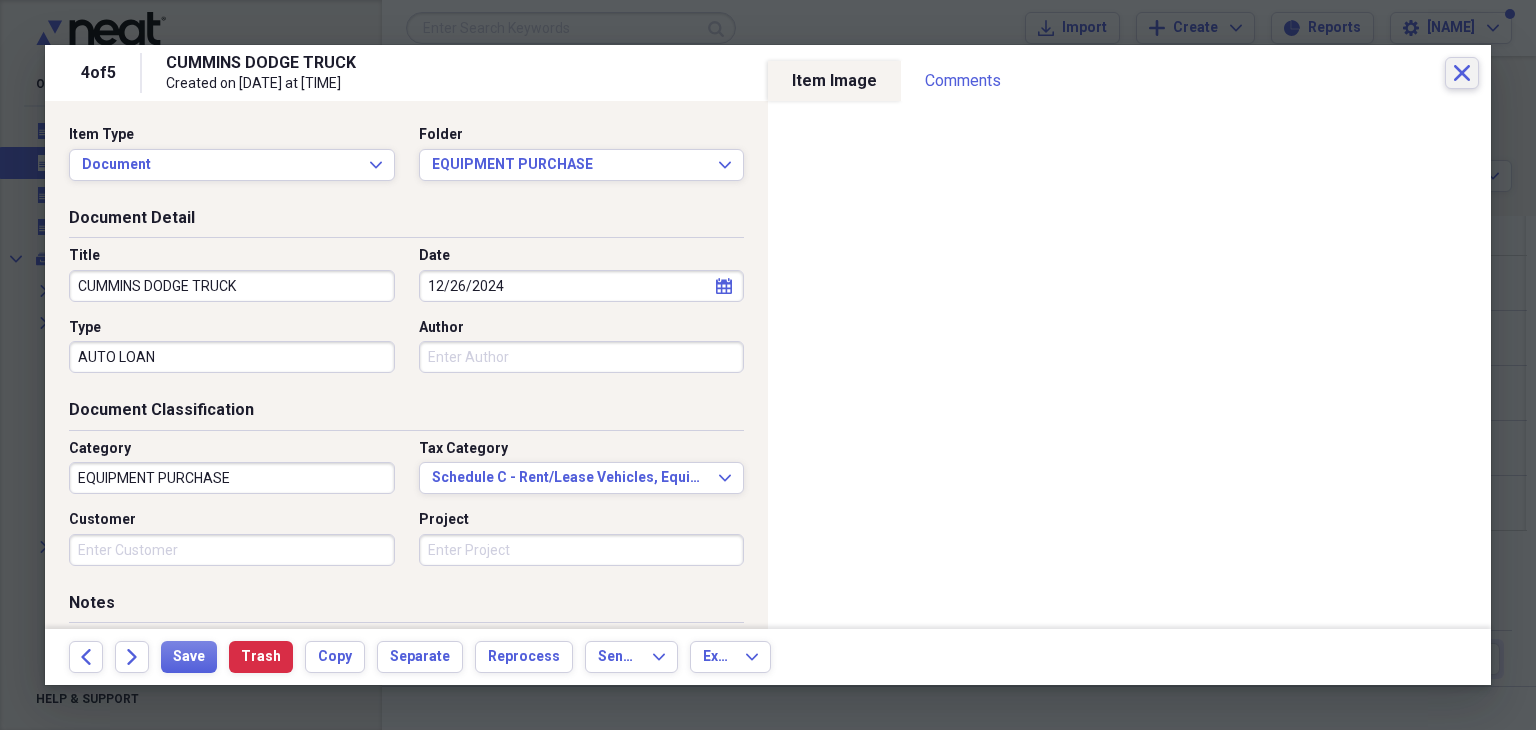 click on "Close" at bounding box center (1462, 73) 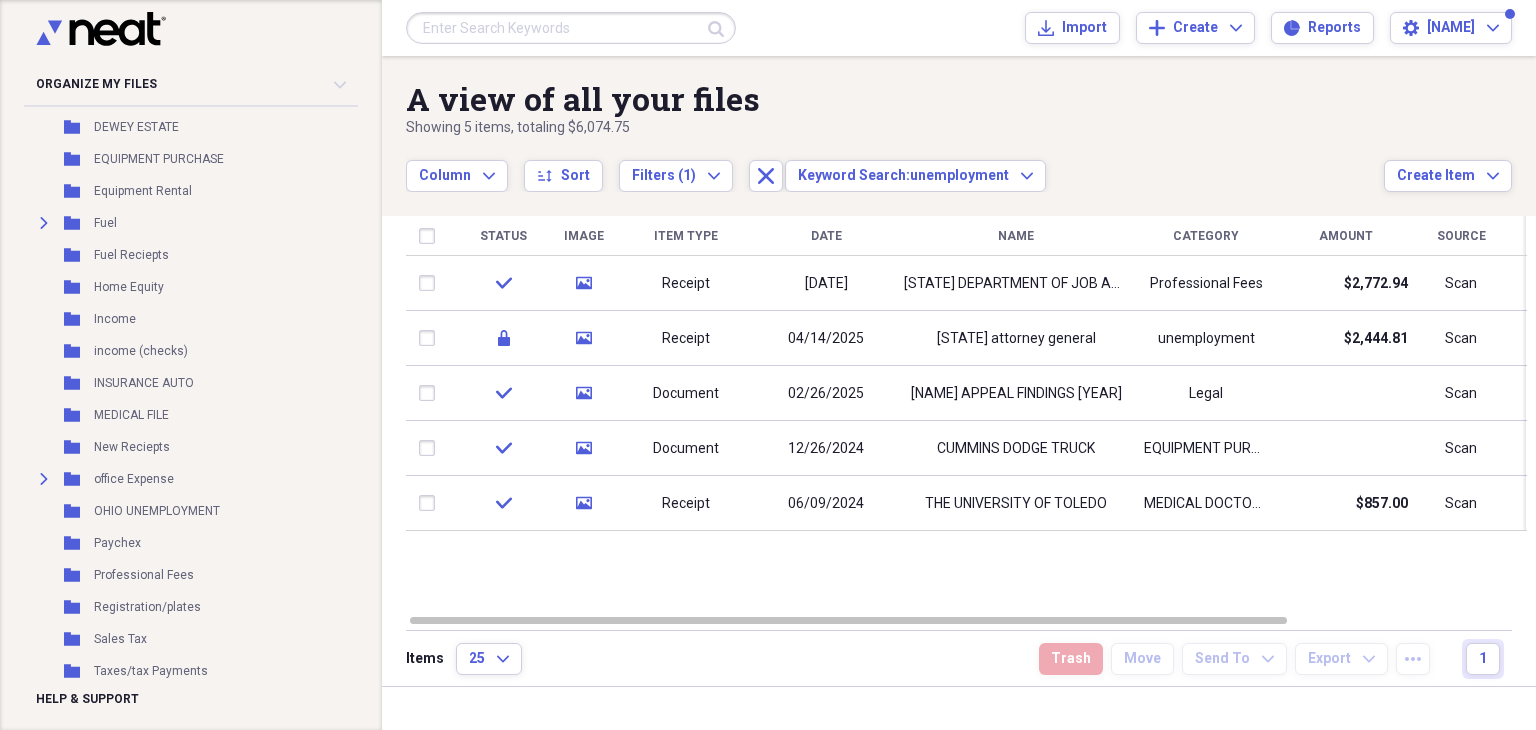 scroll, scrollTop: 486, scrollLeft: 0, axis: vertical 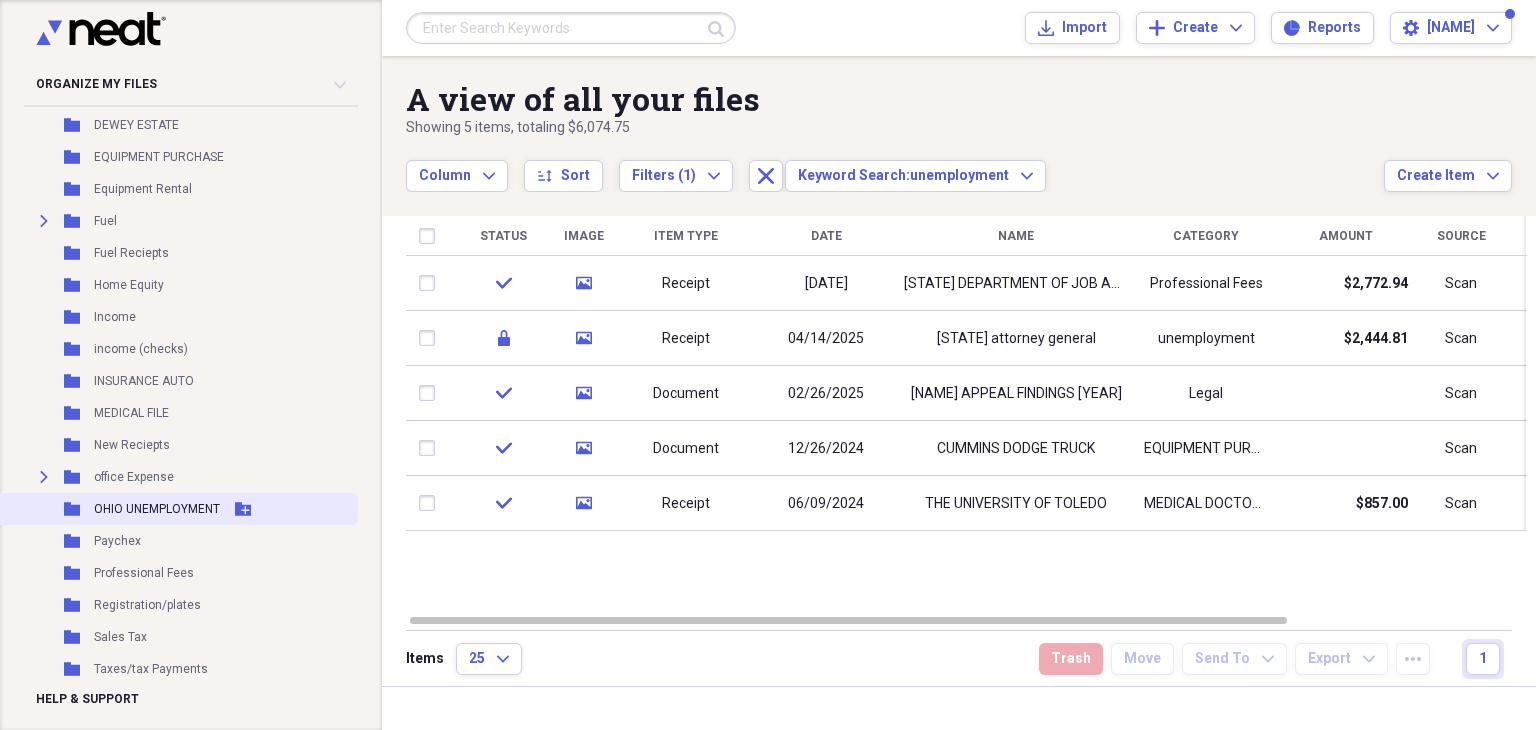click on "Folder [STATE] UNEMPLOYMENT Add Folder" at bounding box center (177, 509) 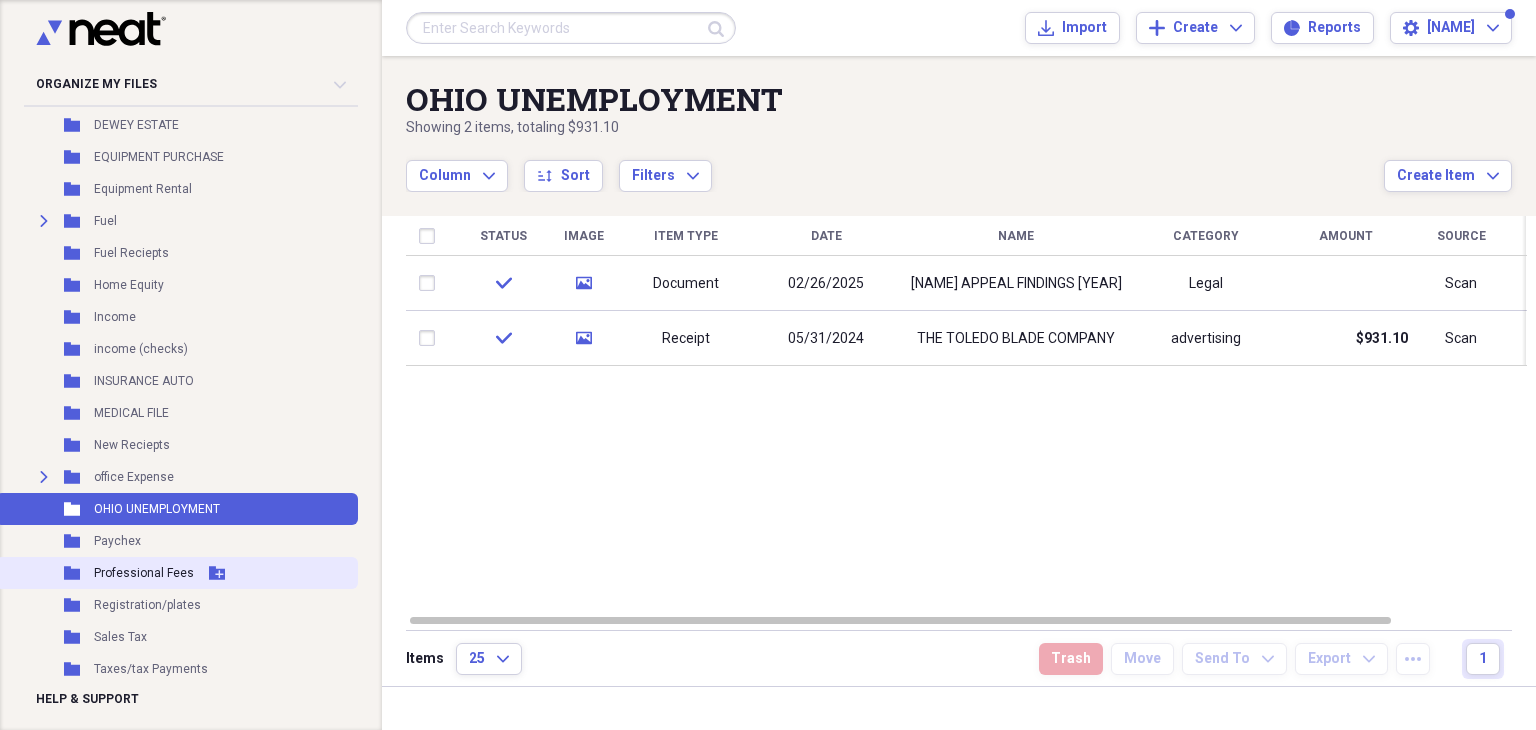 click on "Professional Fees" at bounding box center [144, 573] 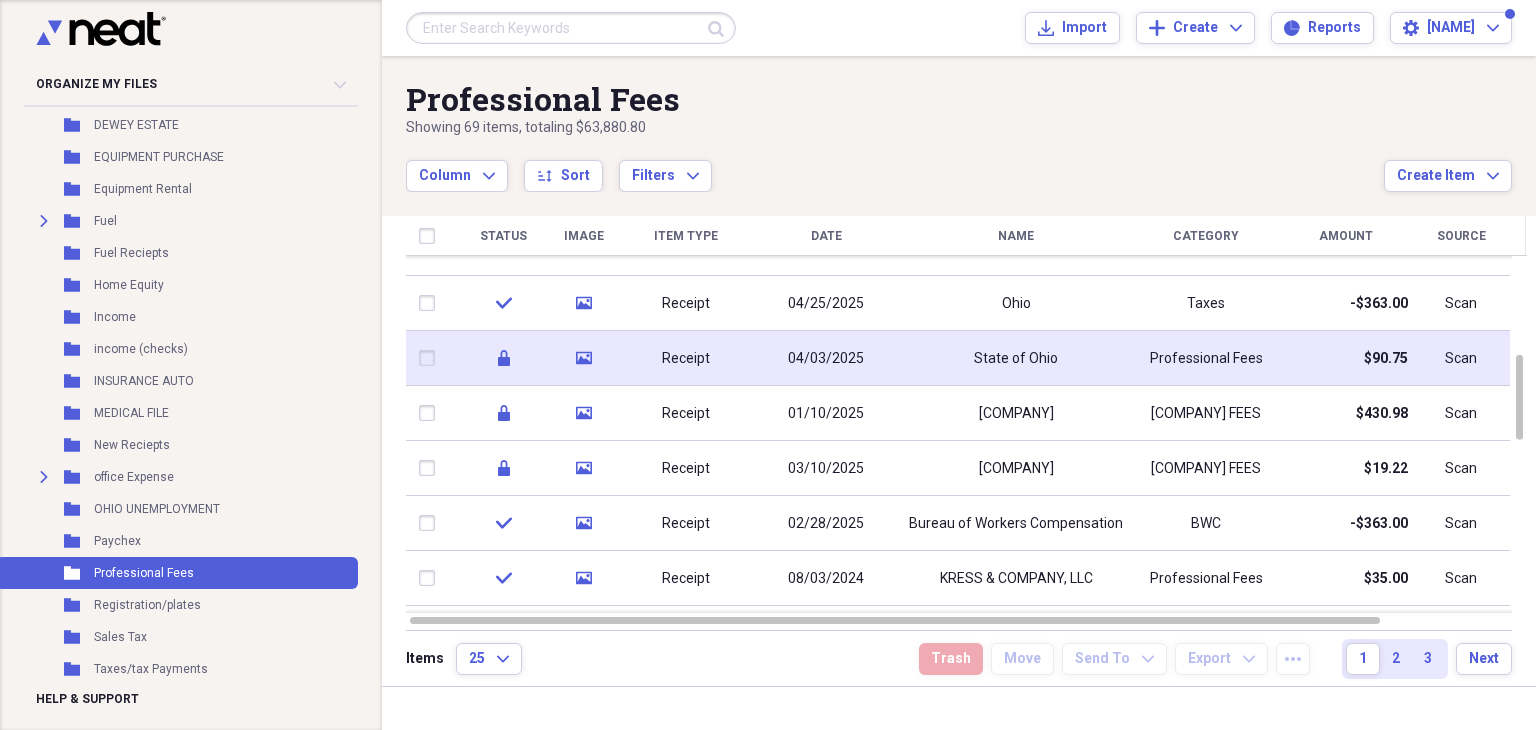 click on "State of Ohio" at bounding box center [1016, 358] 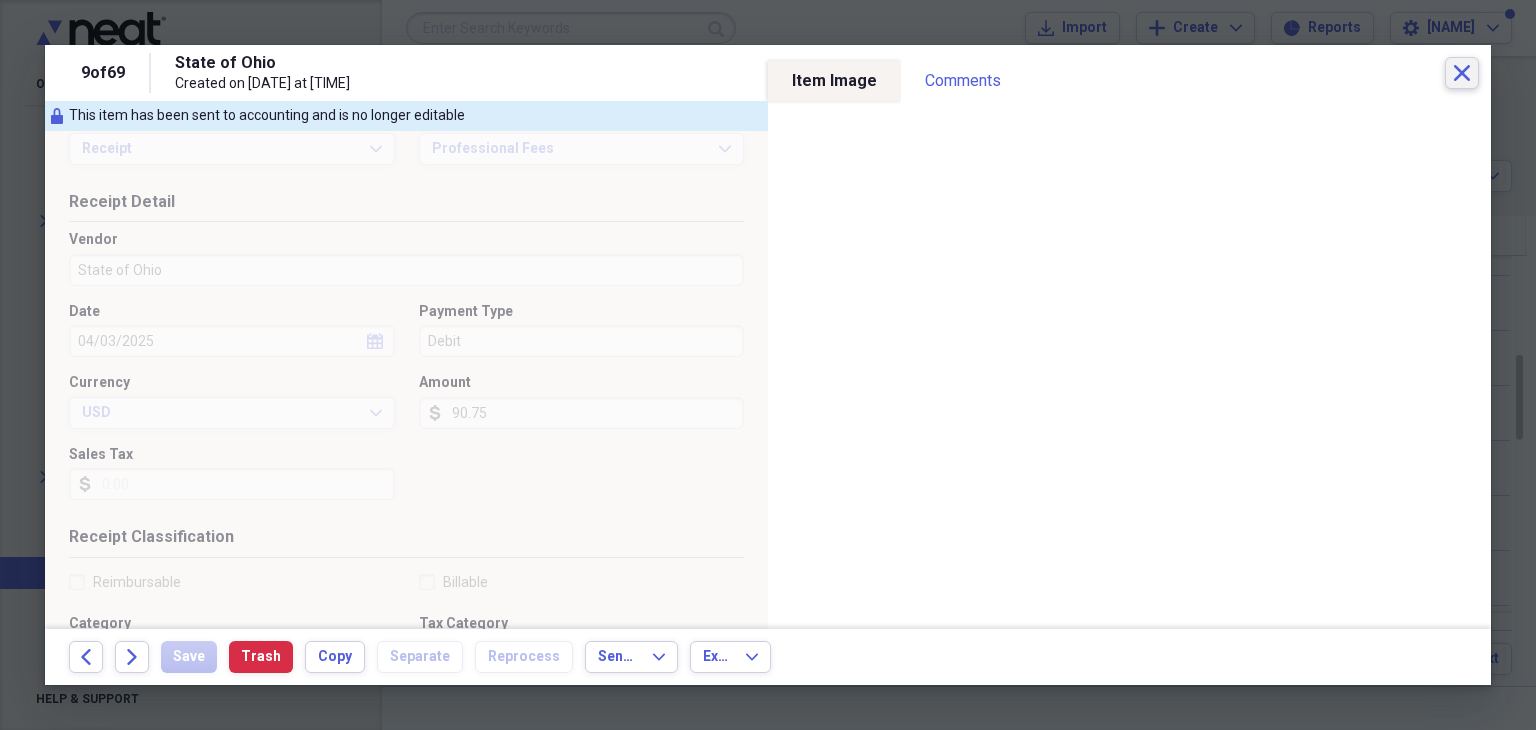 click on "Close" at bounding box center (1462, 73) 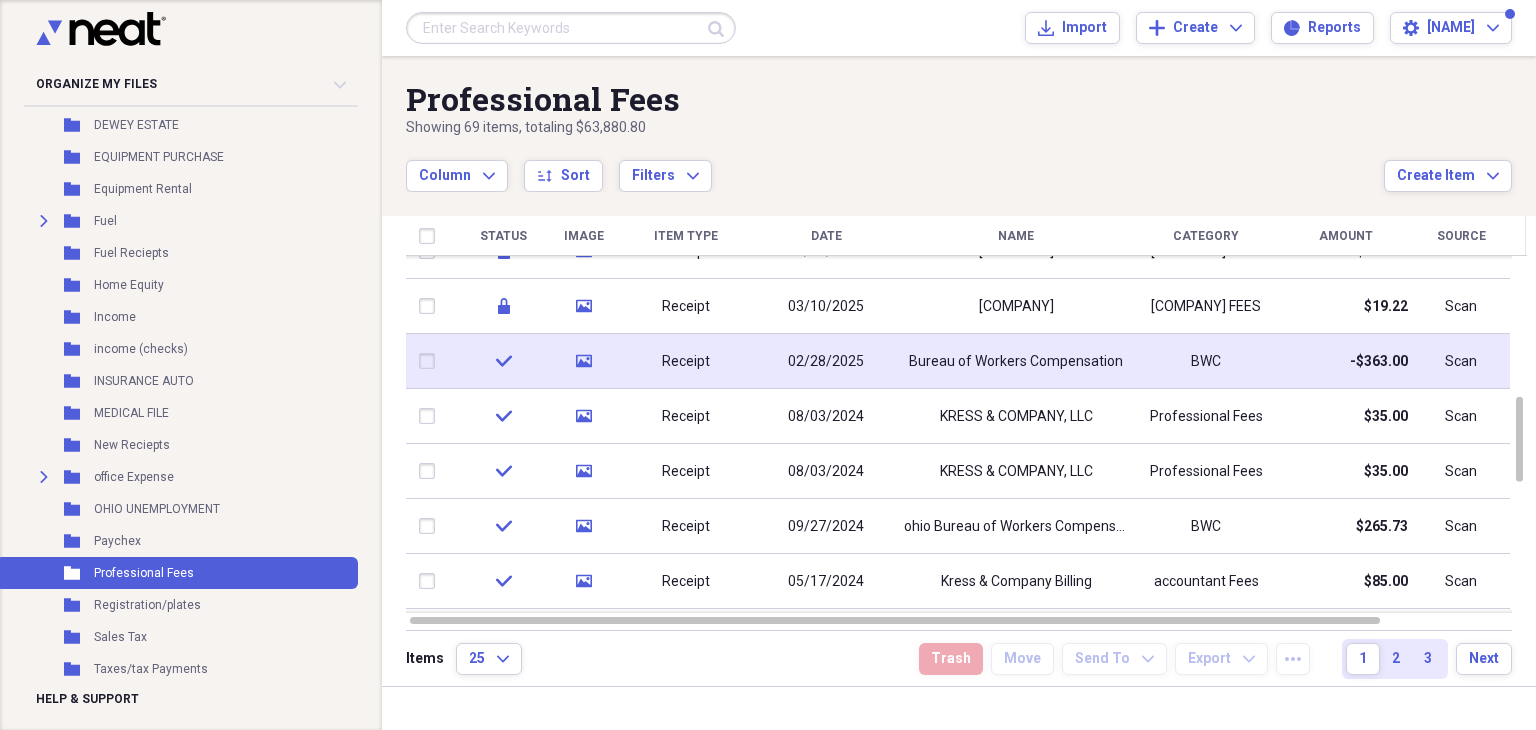 click on "Bureau of Workers Compensation" at bounding box center [1016, 361] 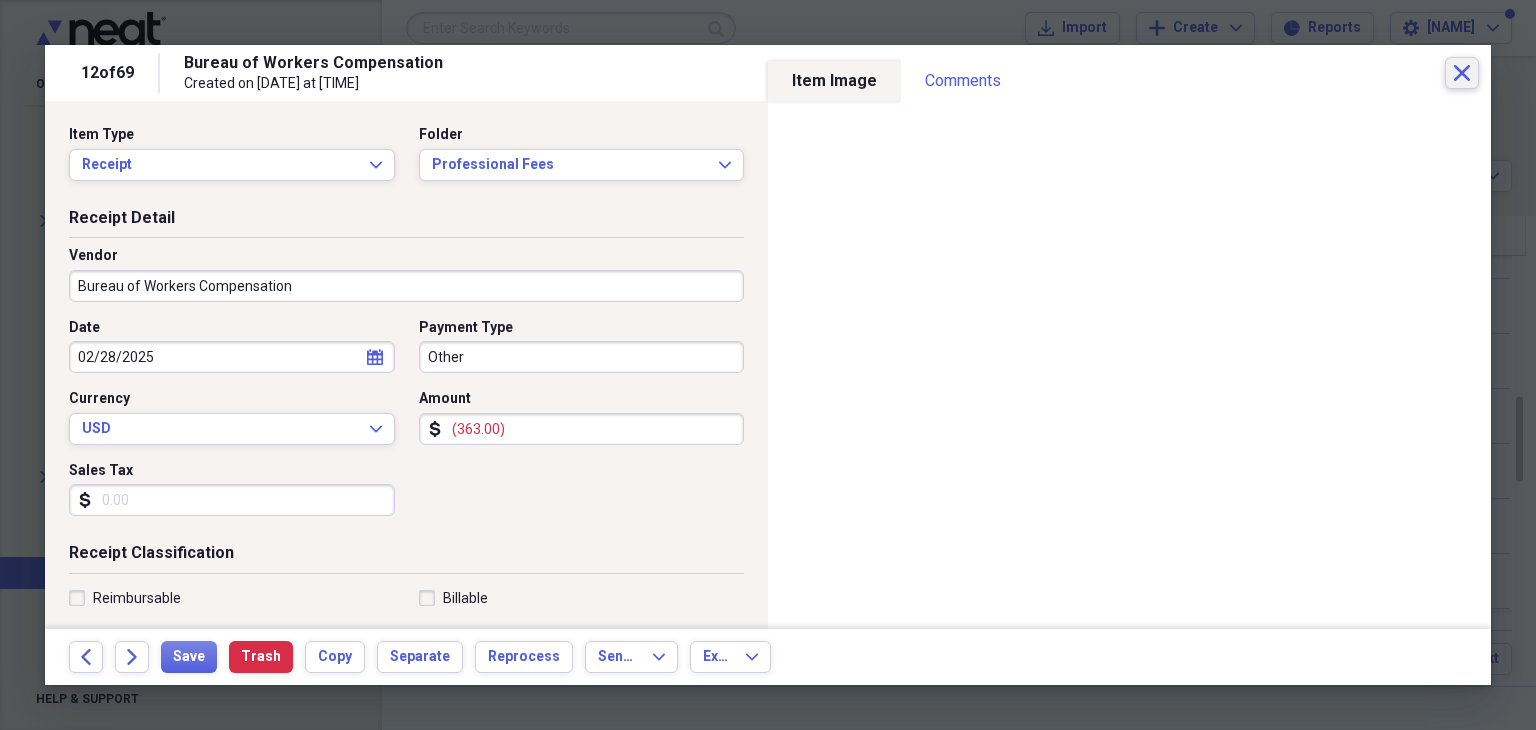 click on "Close" at bounding box center (1462, 73) 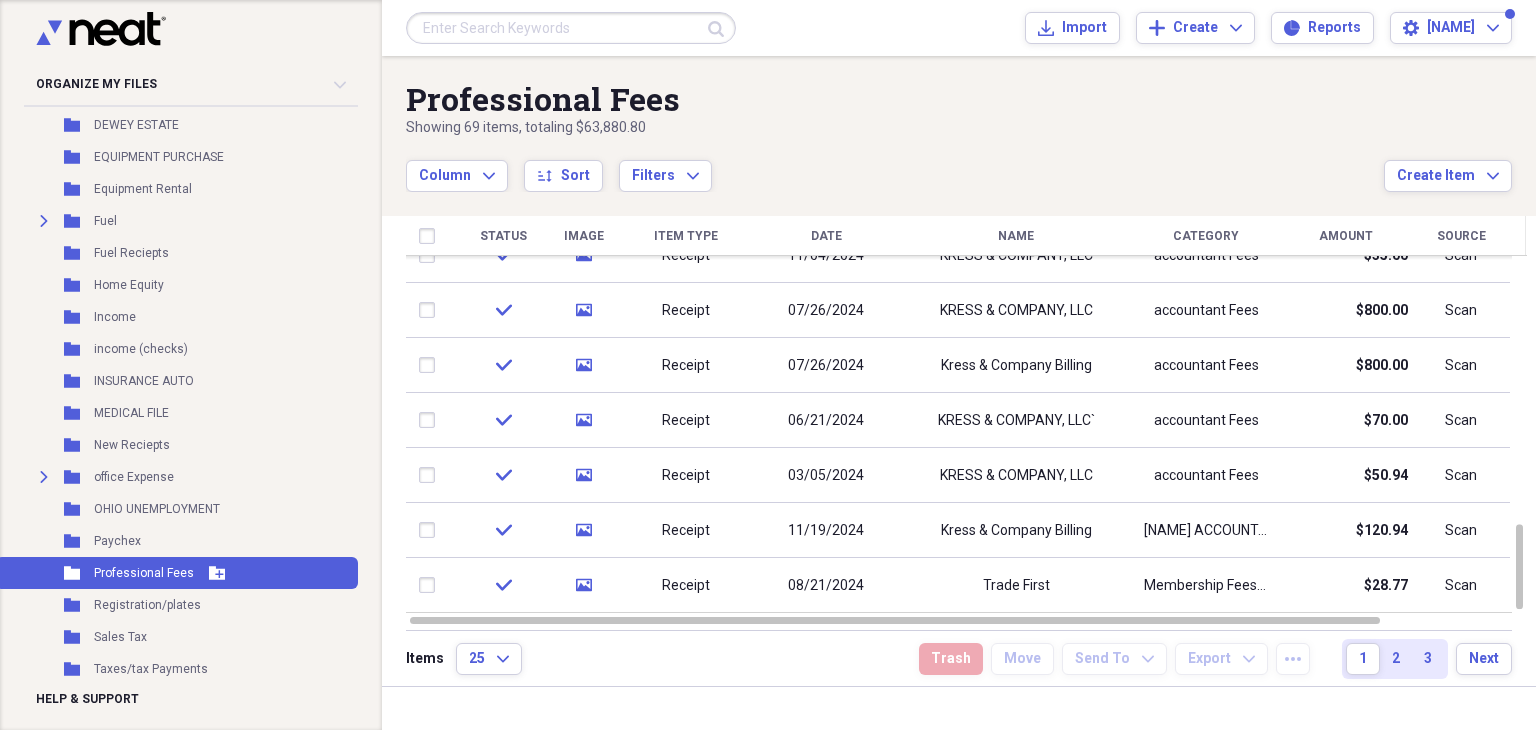 click on "Folder Professional Fees Add Folder" at bounding box center (177, 573) 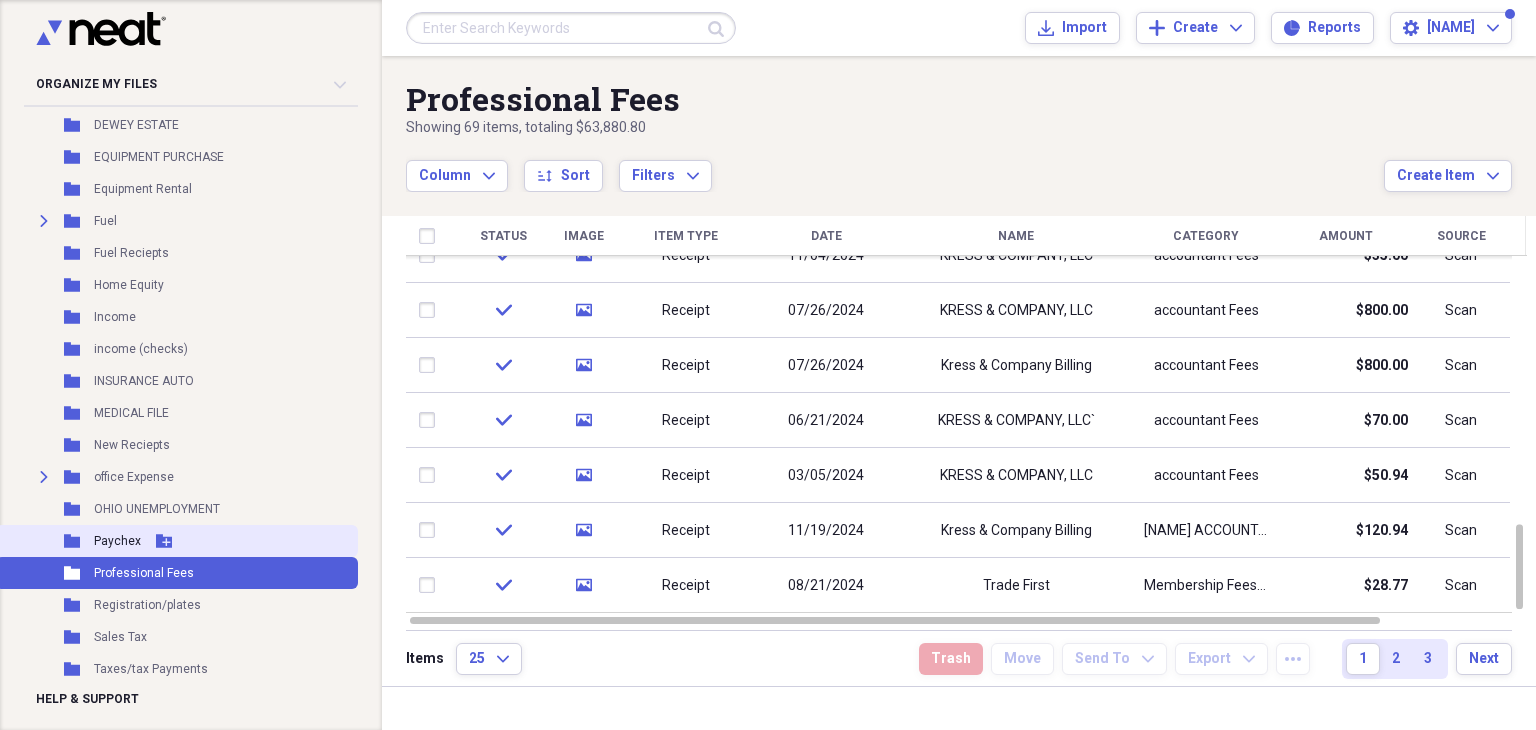 click on "Folder Paychex Add Folder" at bounding box center [177, 541] 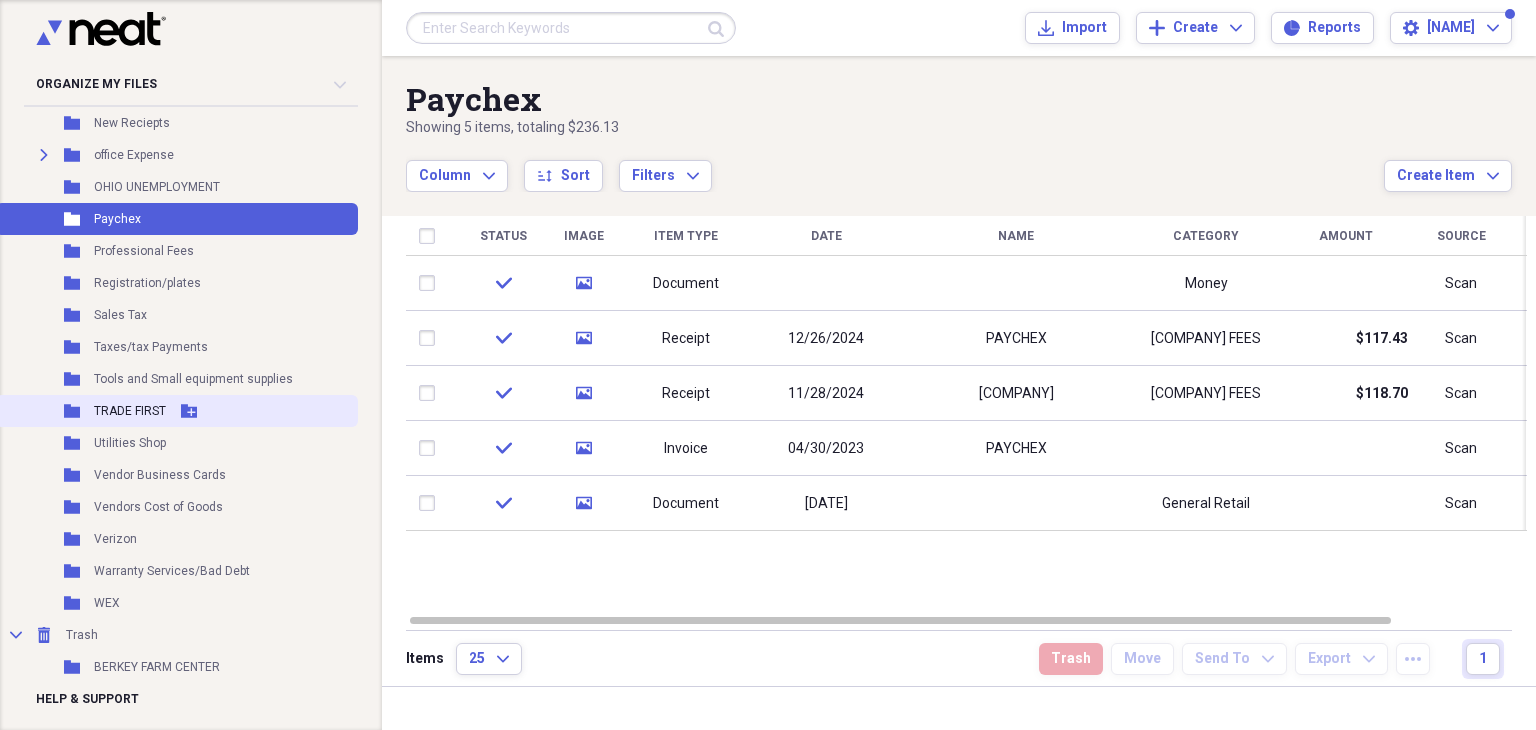 scroll, scrollTop: 0, scrollLeft: 0, axis: both 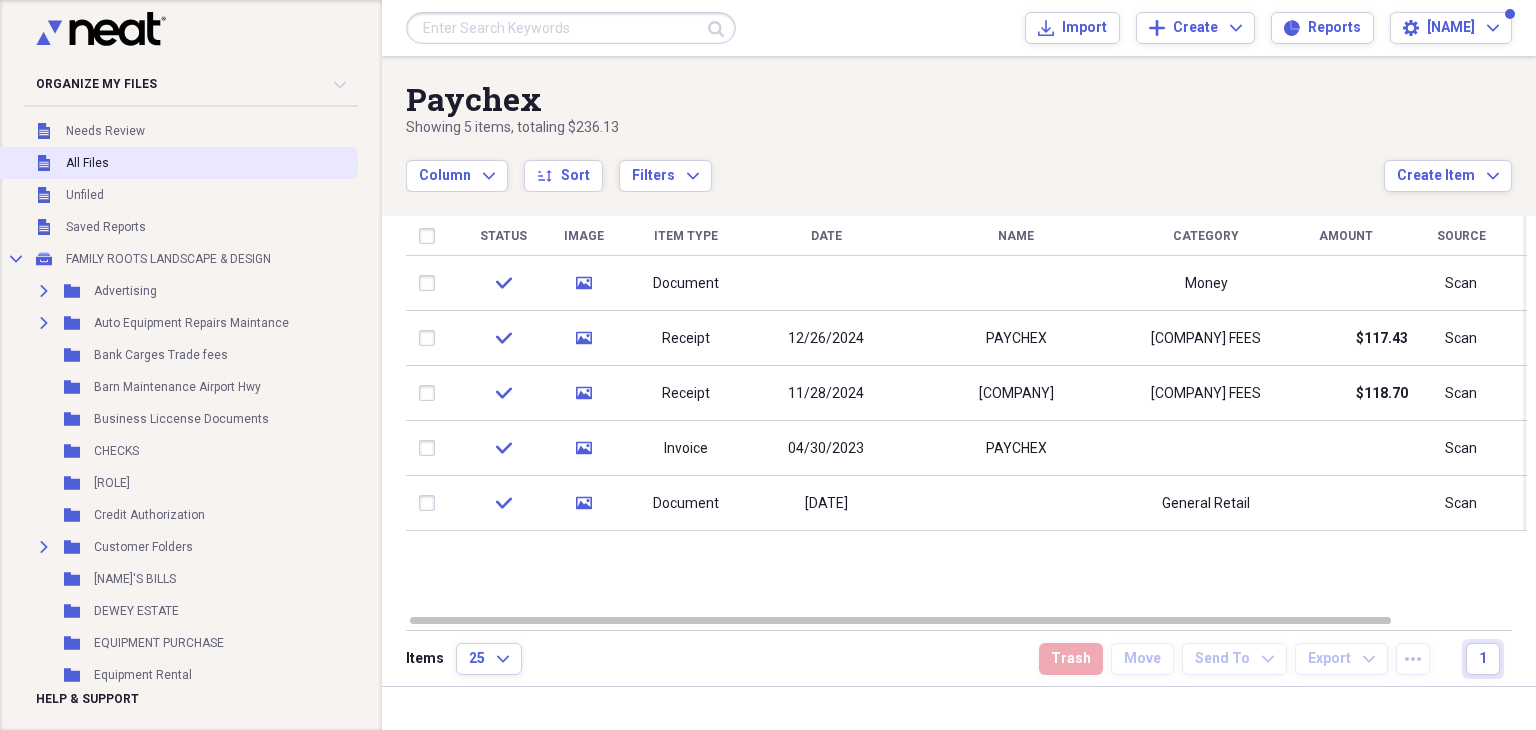 click on "Unfiled All Files" at bounding box center (177, 163) 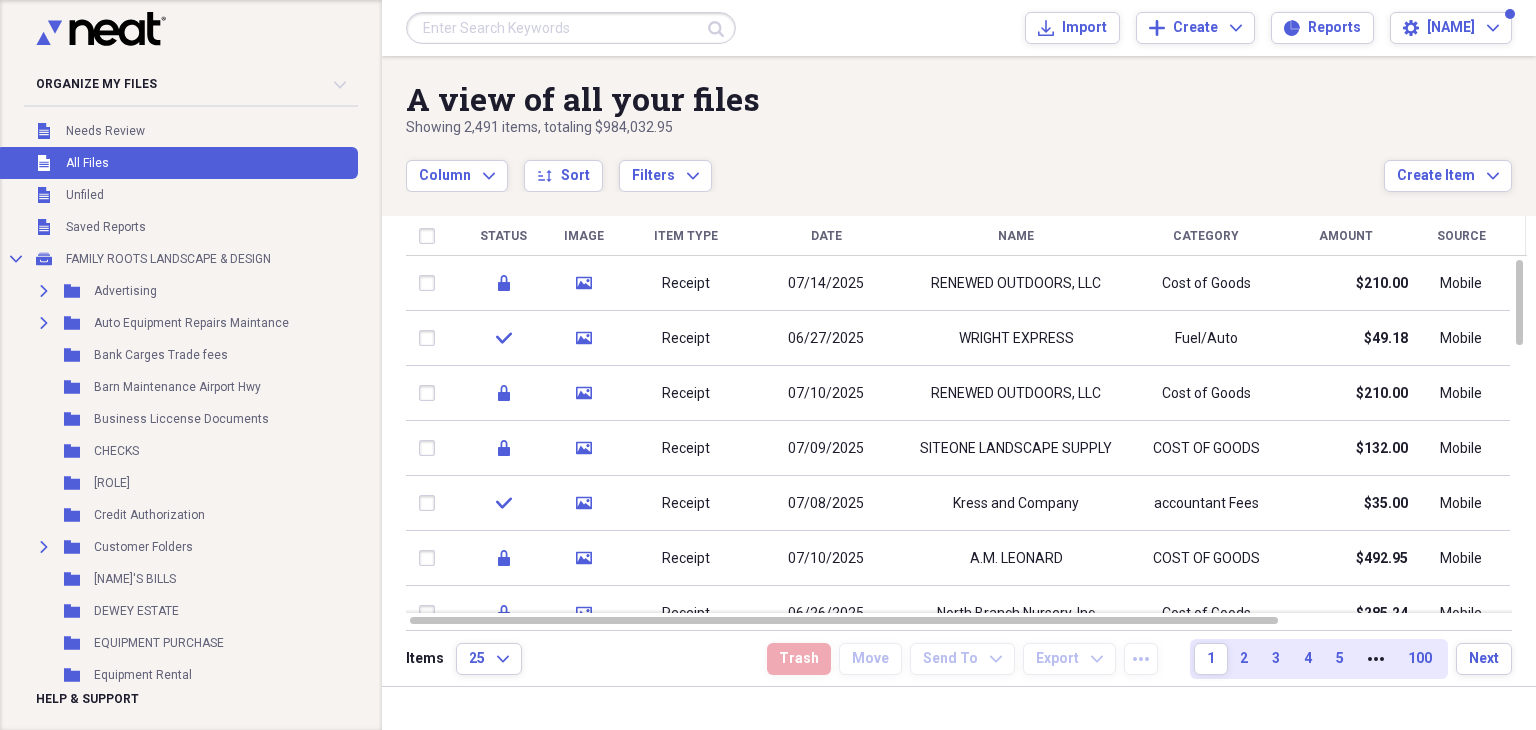 click at bounding box center (571, 28) 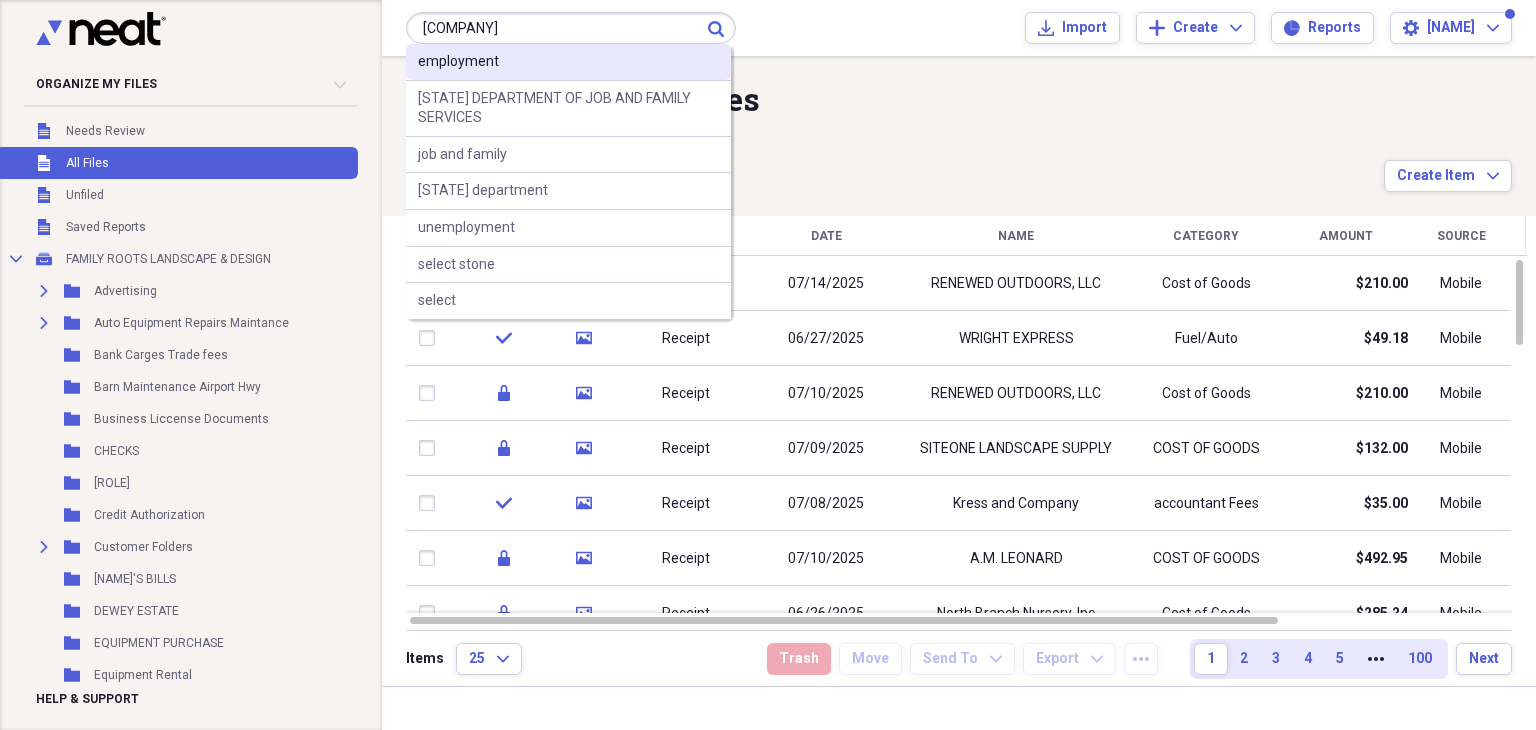 type on "[COMPANY]" 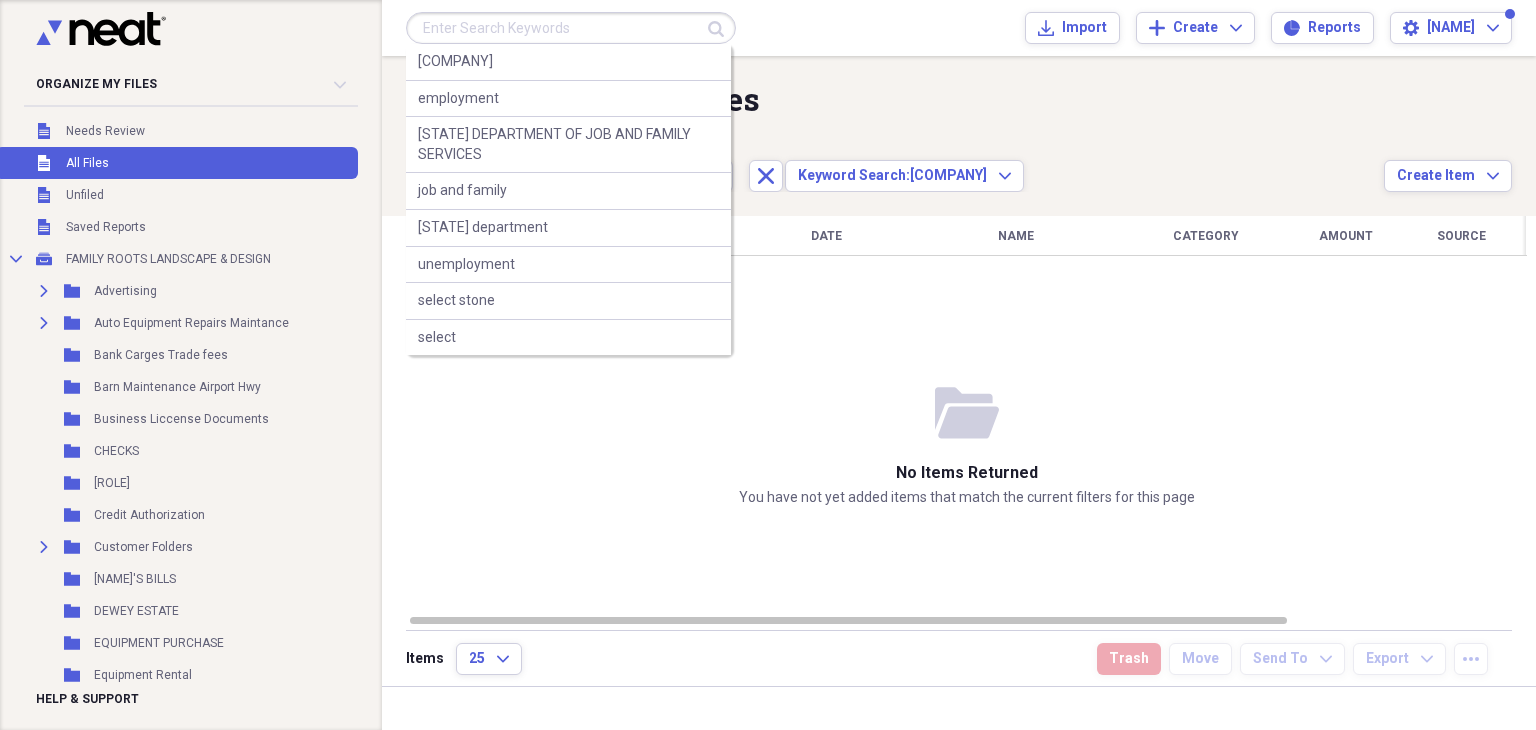click at bounding box center (571, 28) 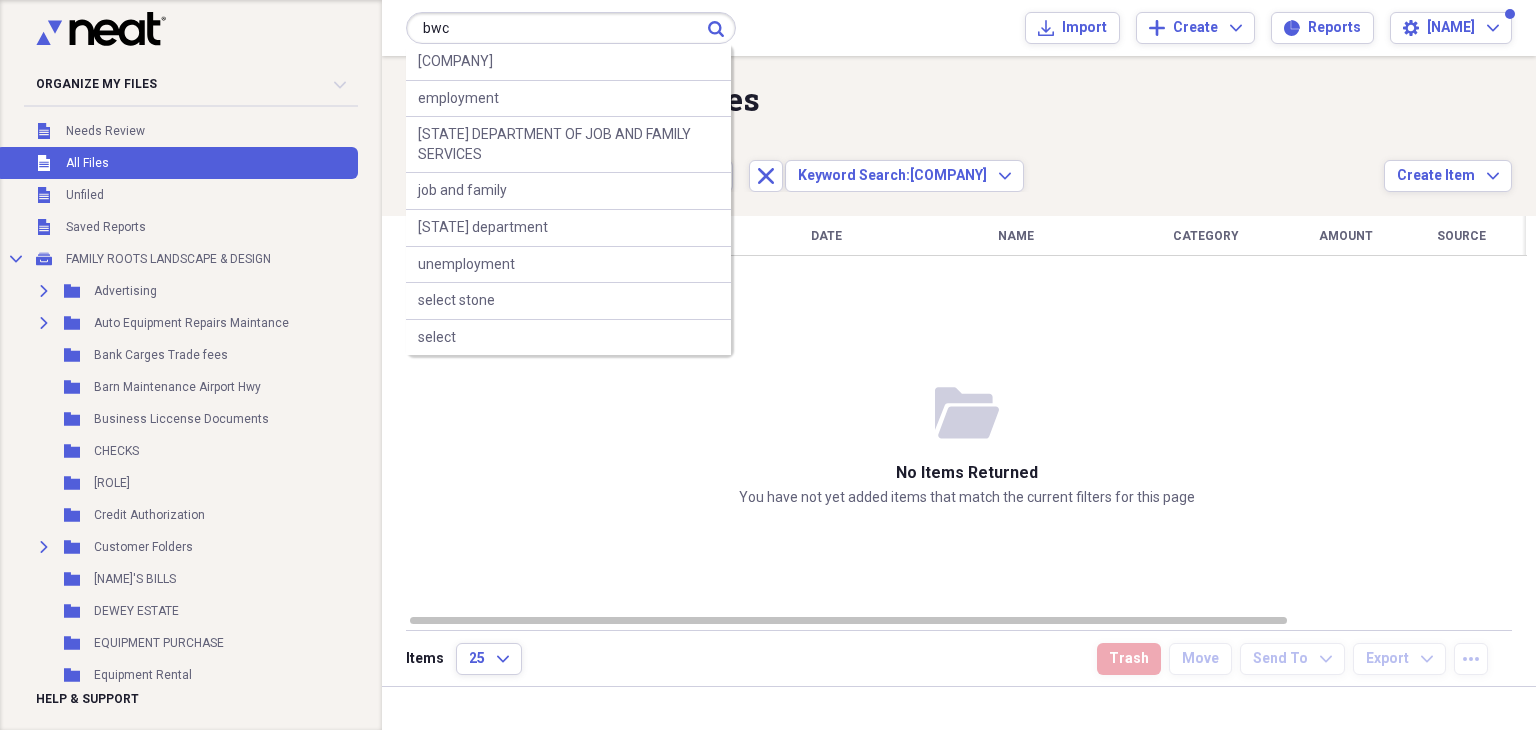type on "bwc" 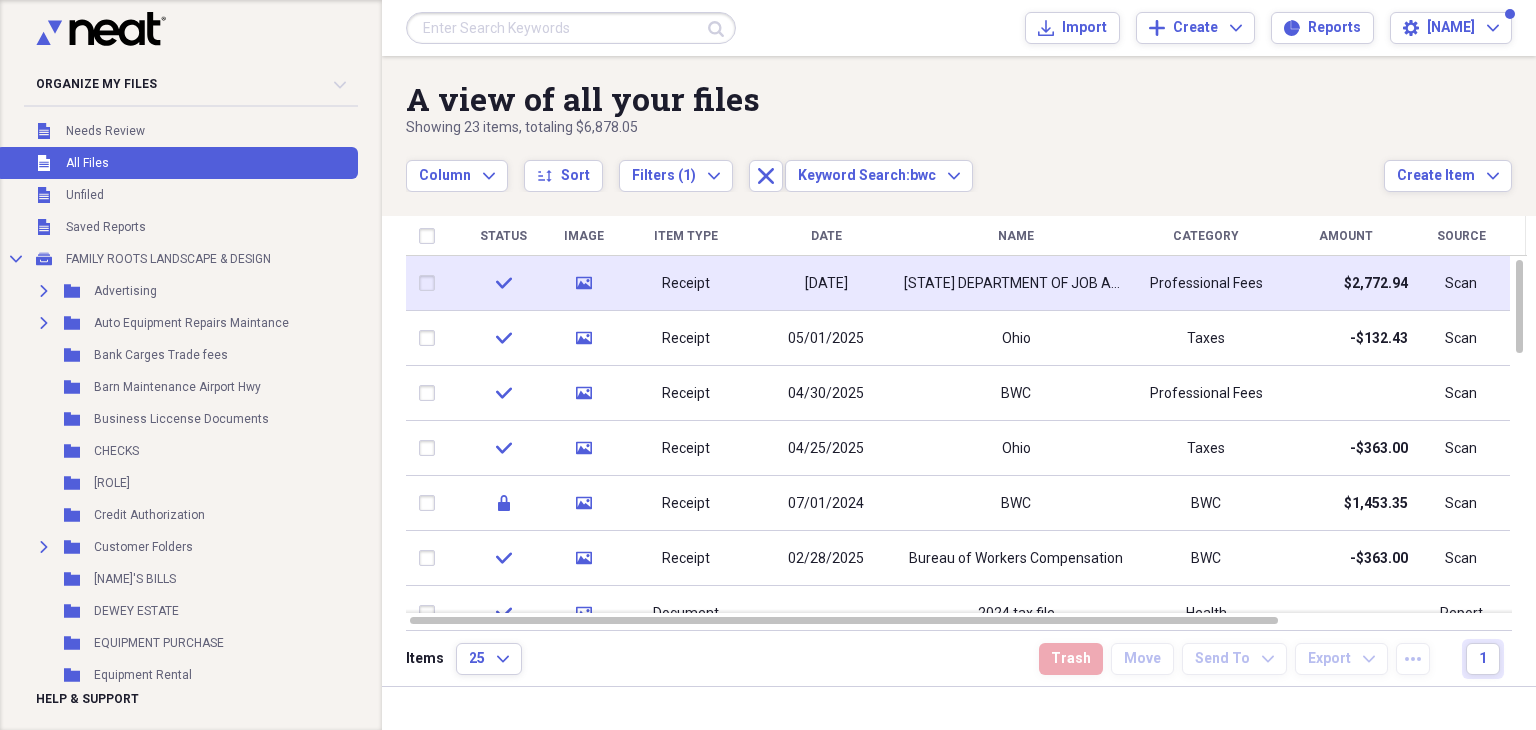 click on "[STATE] DEPARTMENT OF JOB AND FAMILY SERVICES" at bounding box center [1016, 283] 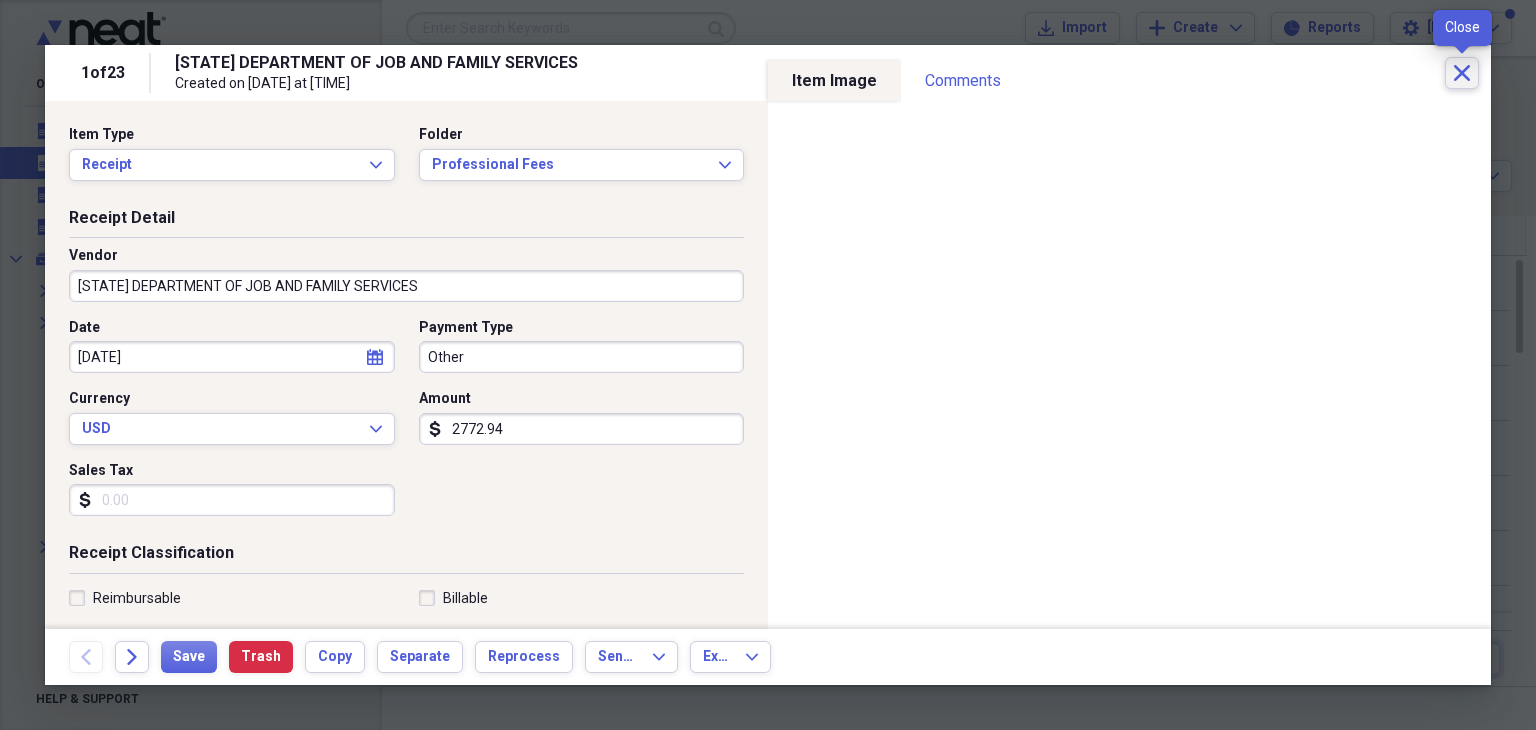 click on "Close" at bounding box center [1462, 73] 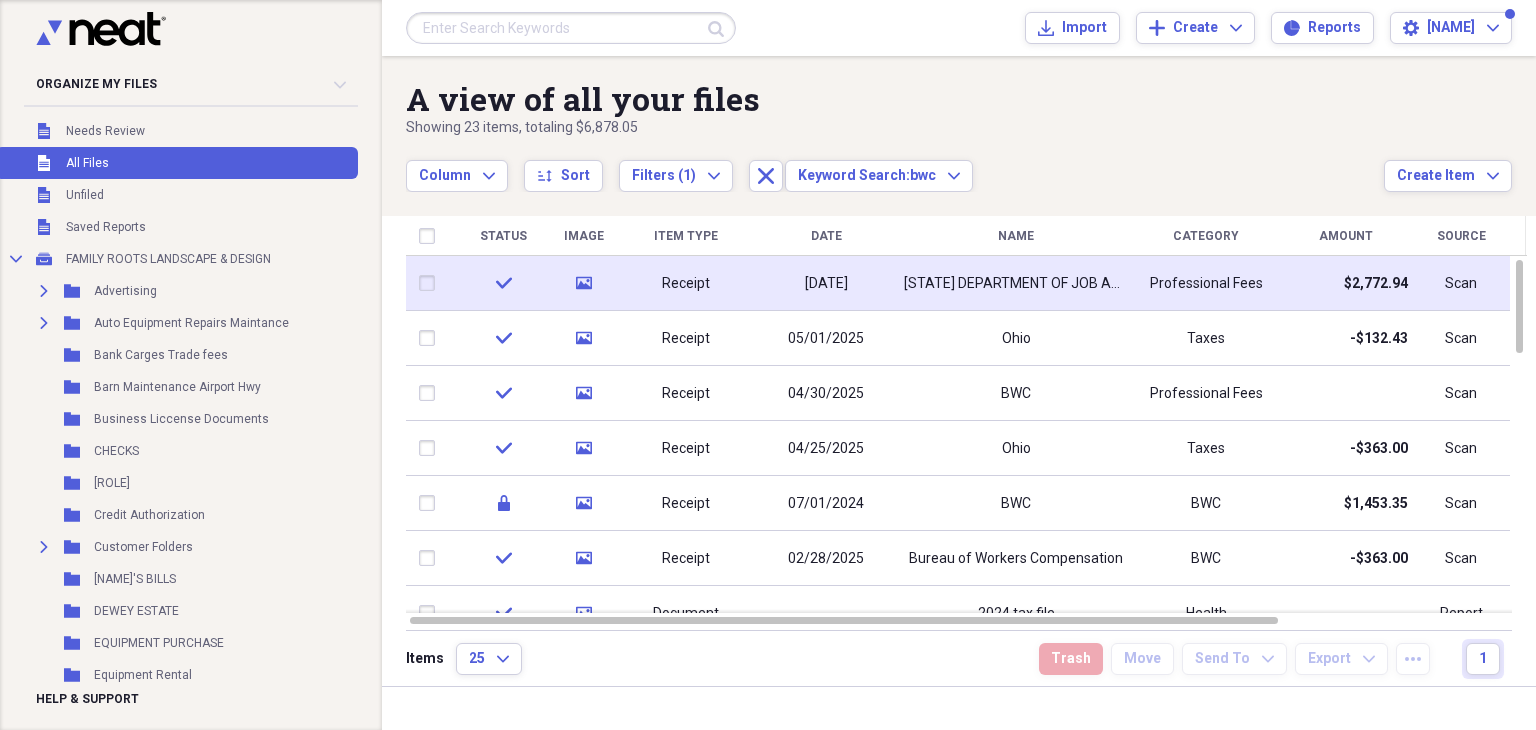 click on "[STATE] DEPARTMENT OF JOB AND FAMILY SERVICES" at bounding box center [1016, 284] 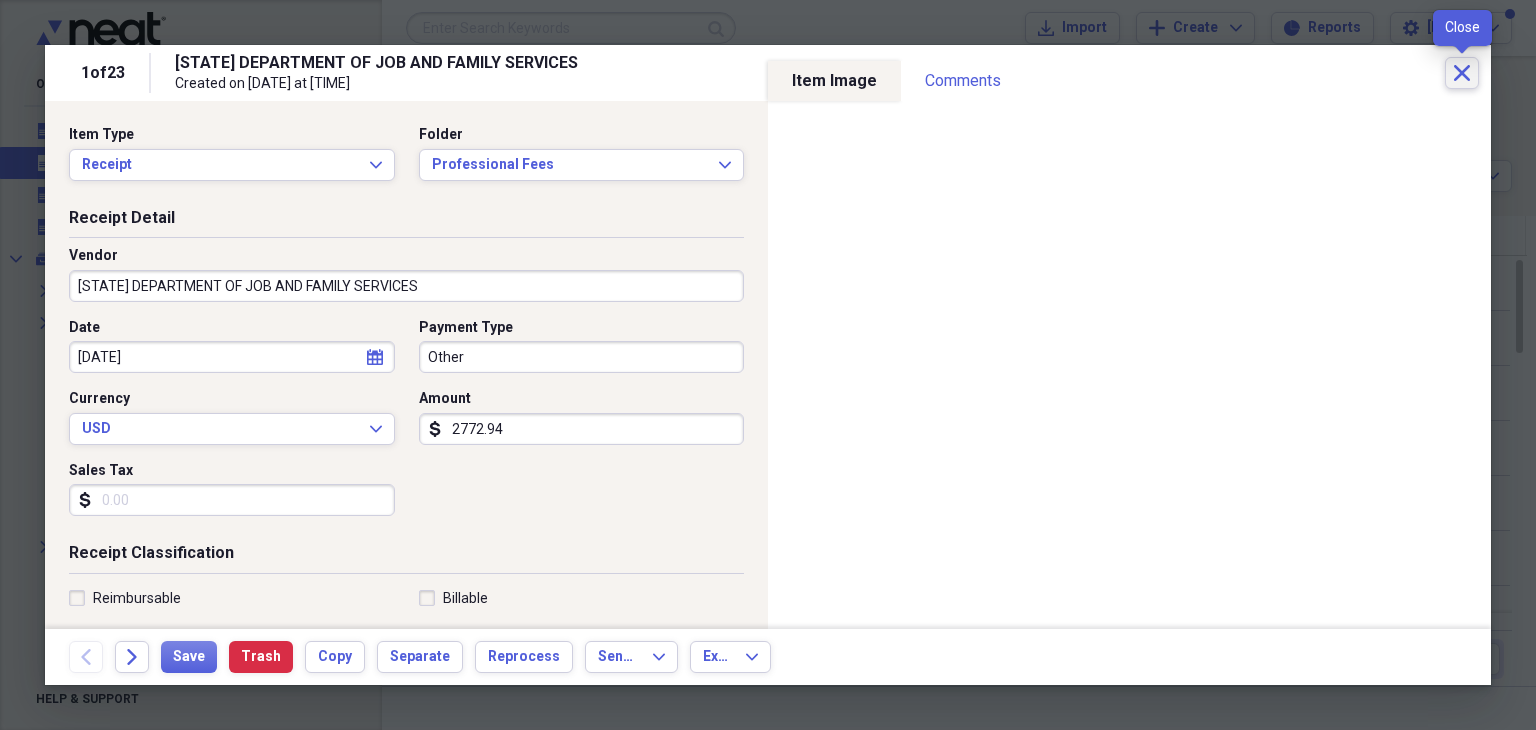 click 